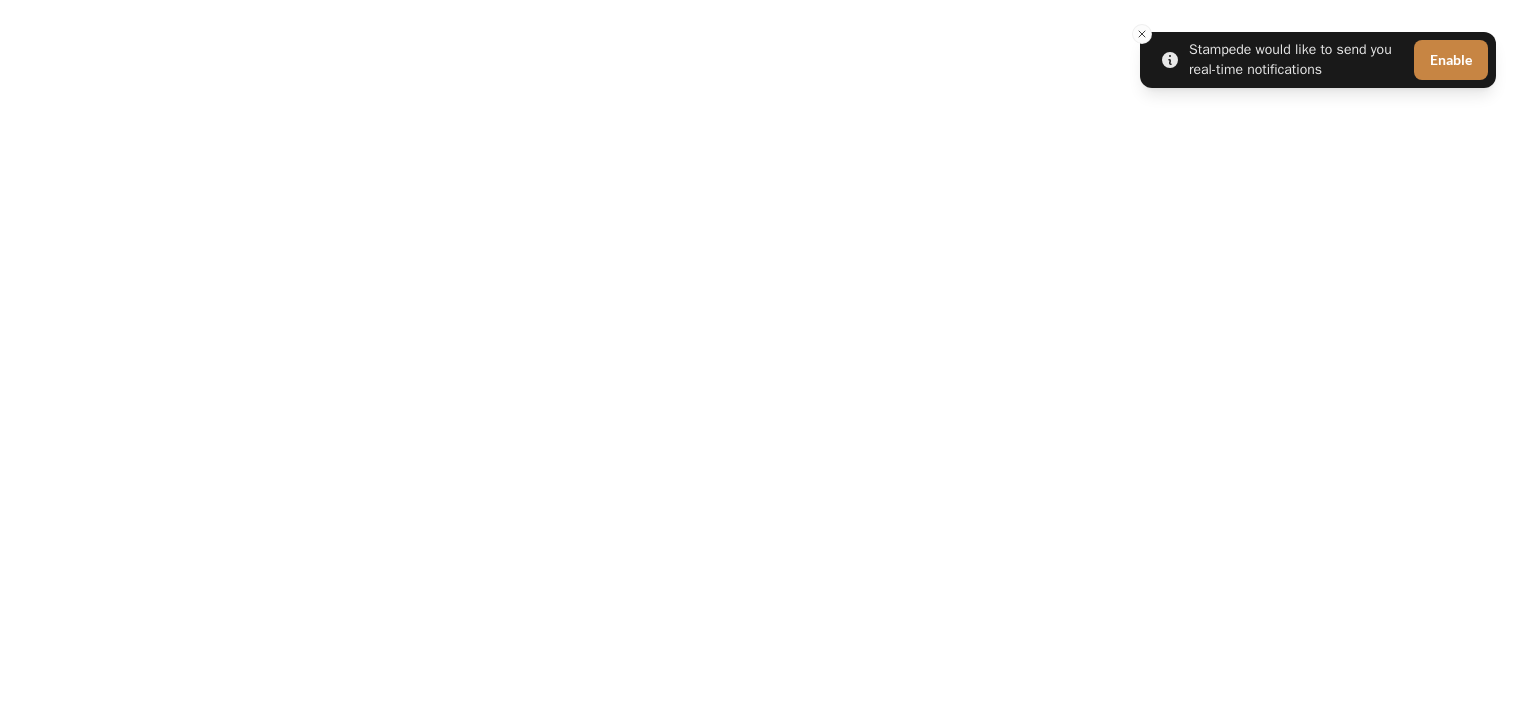 scroll, scrollTop: 0, scrollLeft: 0, axis: both 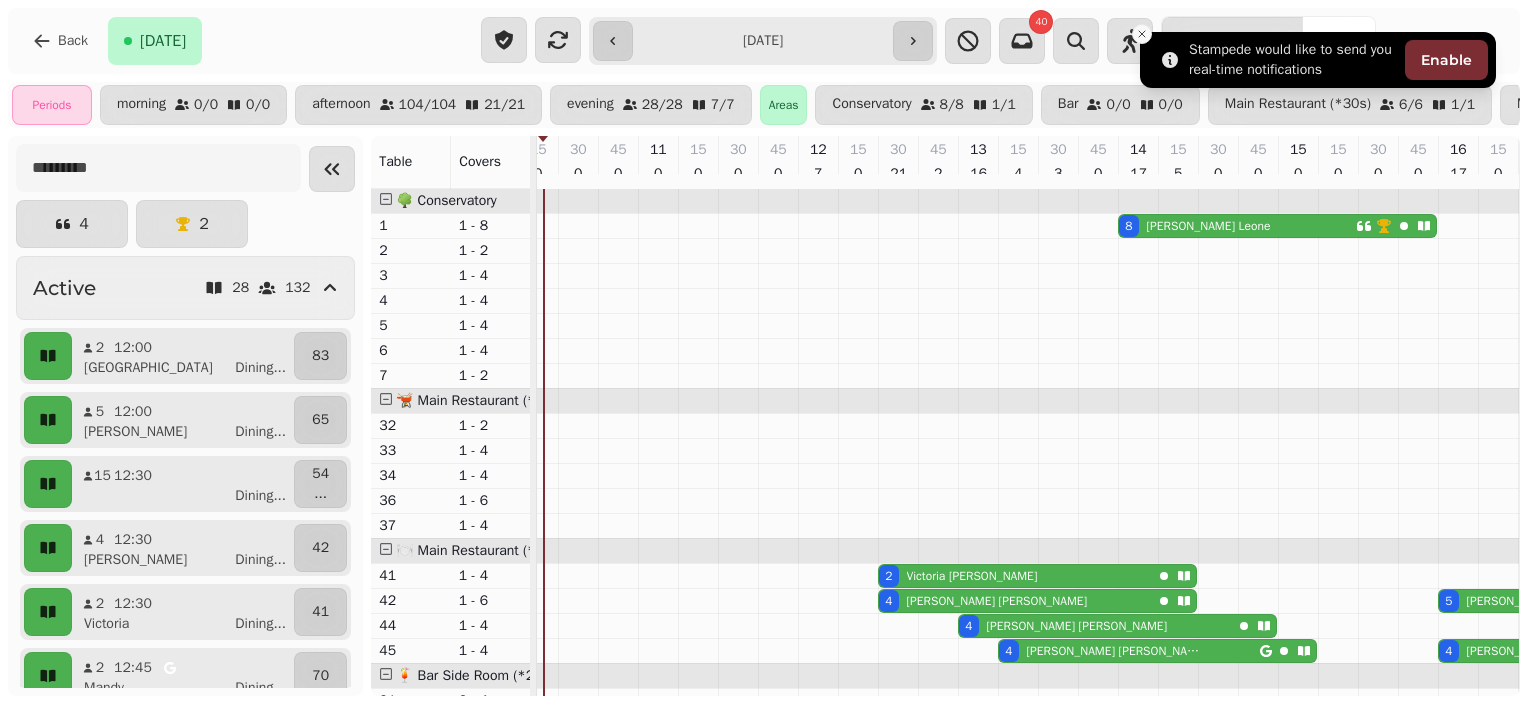 click 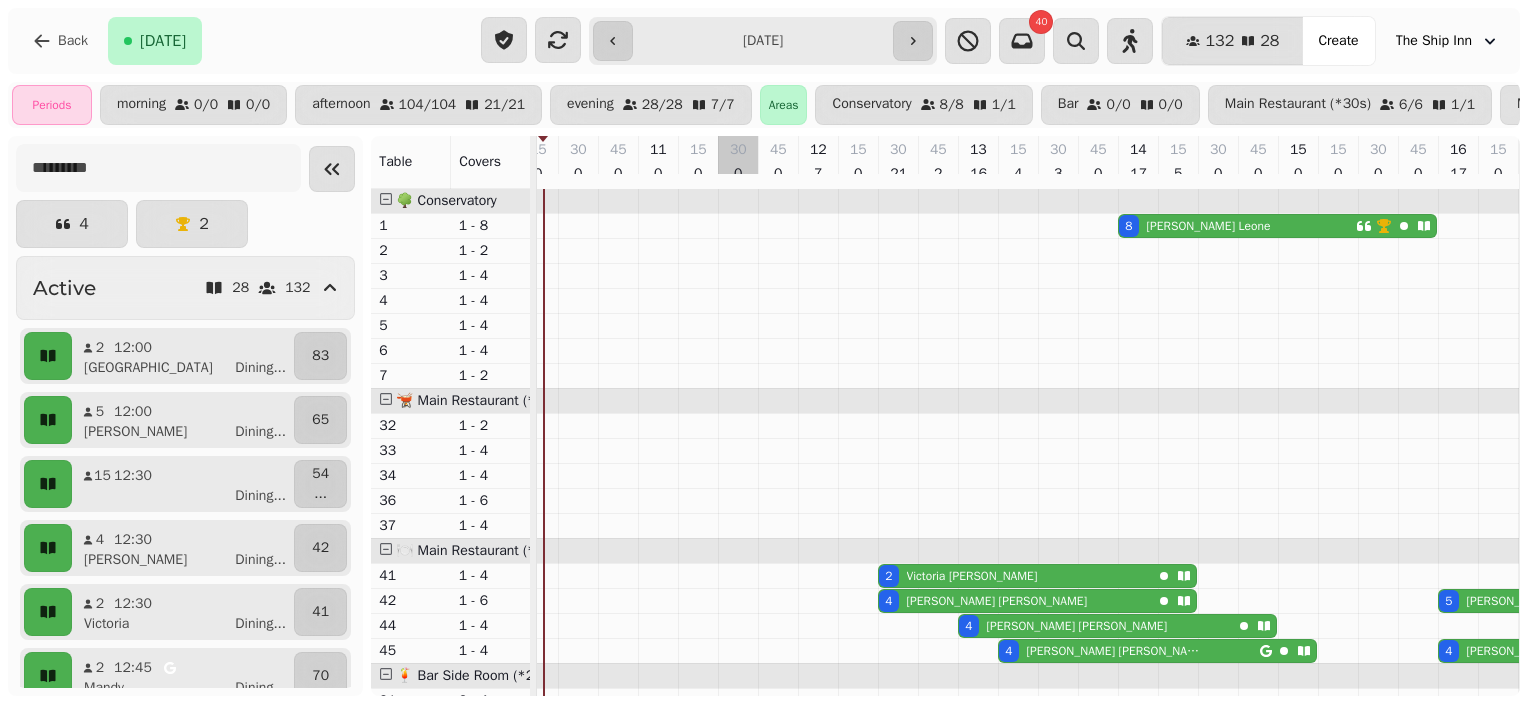 scroll, scrollTop: 186, scrollLeft: 219, axis: both 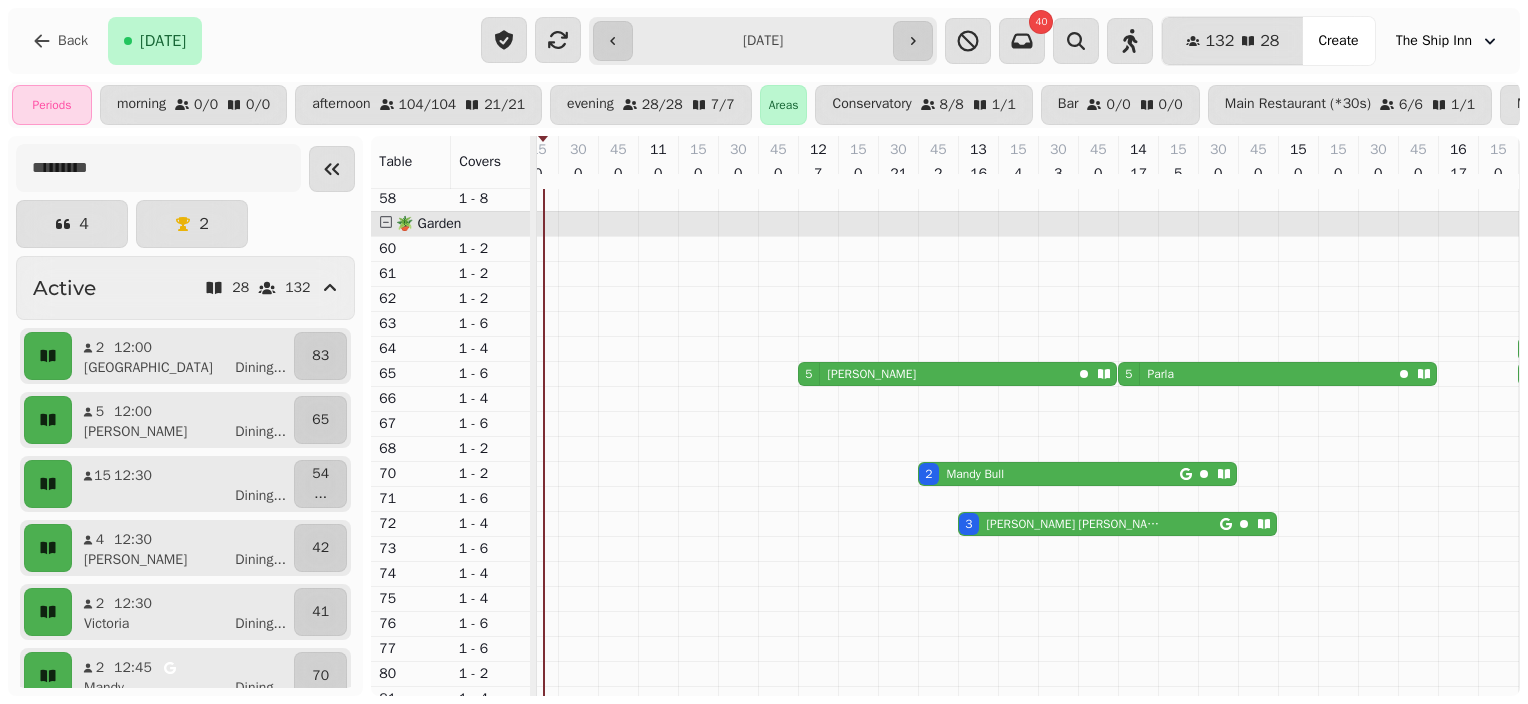 click on "5 [PERSON_NAME]" at bounding box center (935, 374) 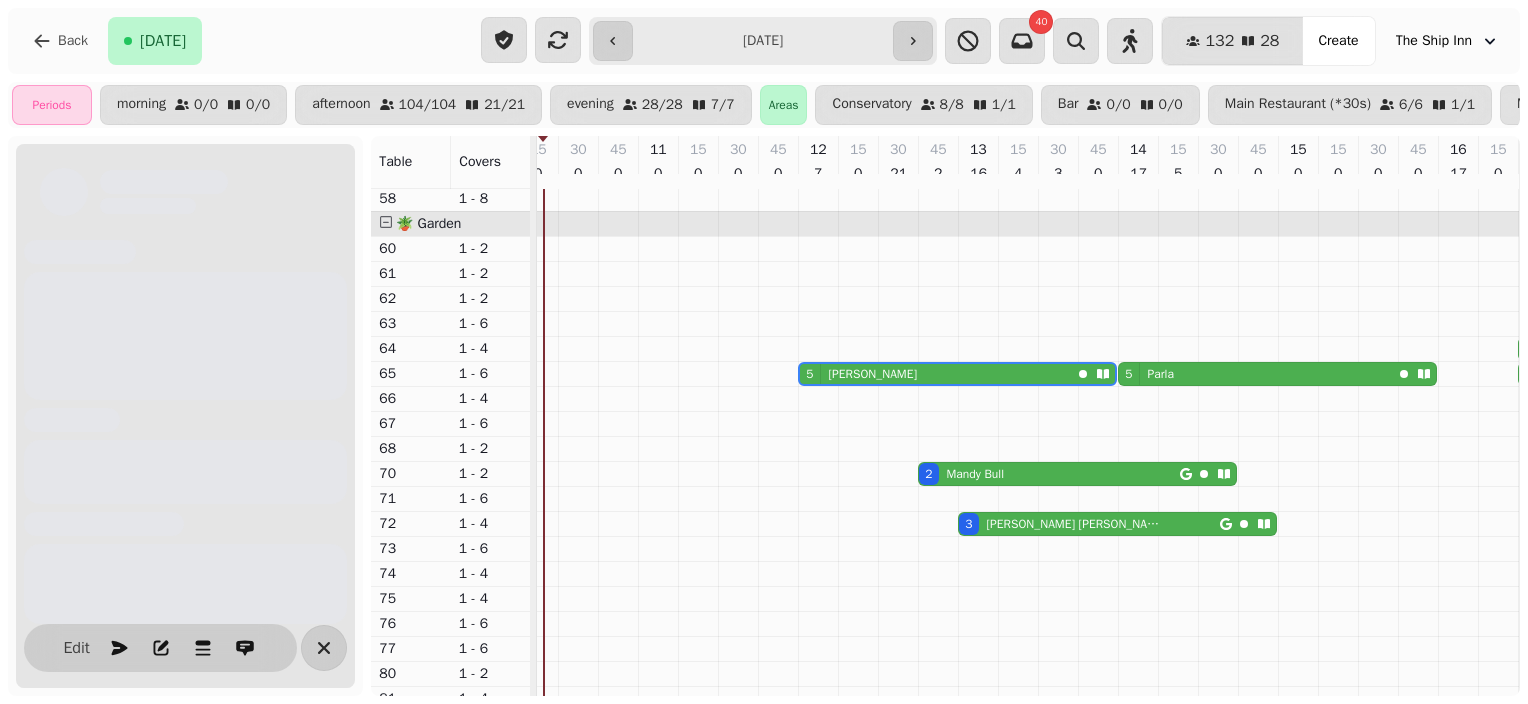 scroll, scrollTop: 0, scrollLeft: 467, axis: horizontal 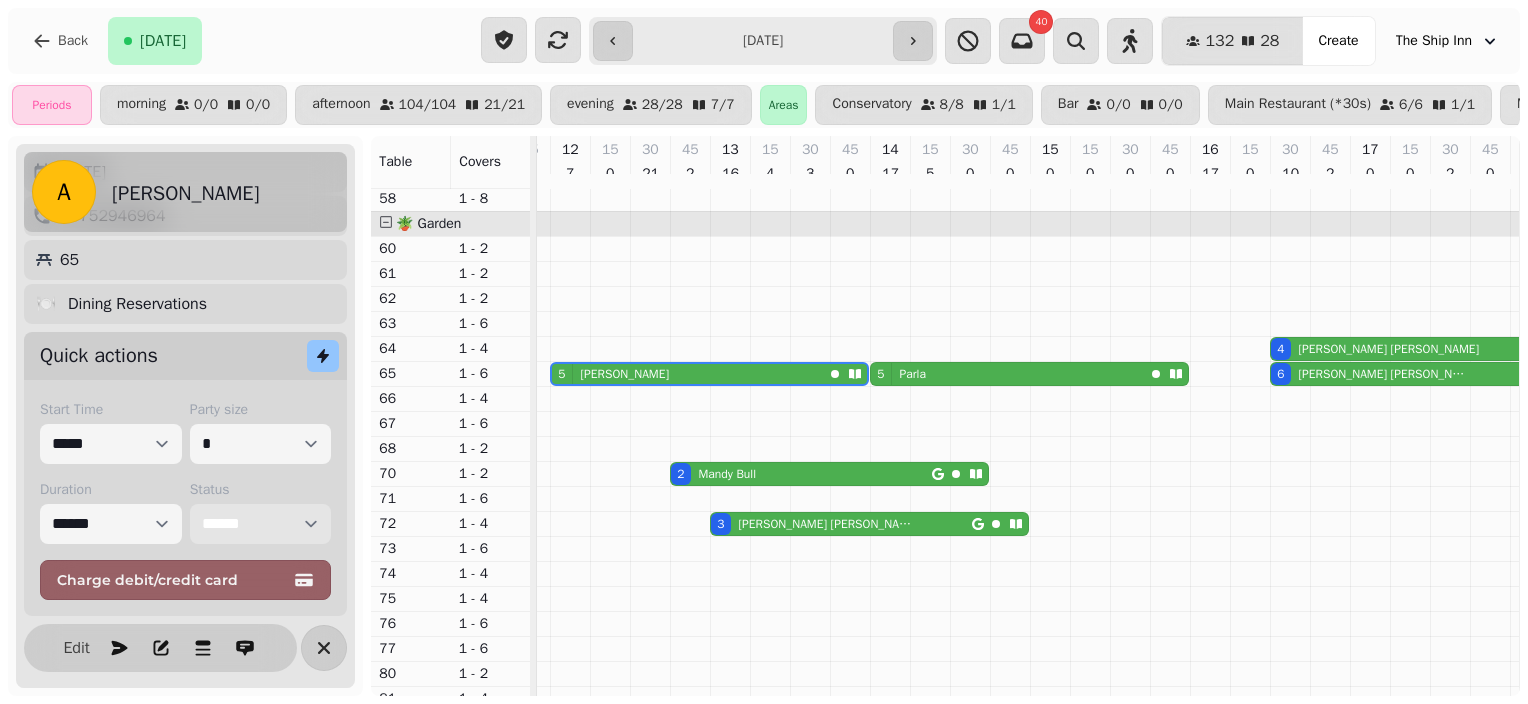click on "**********" at bounding box center (261, 524) 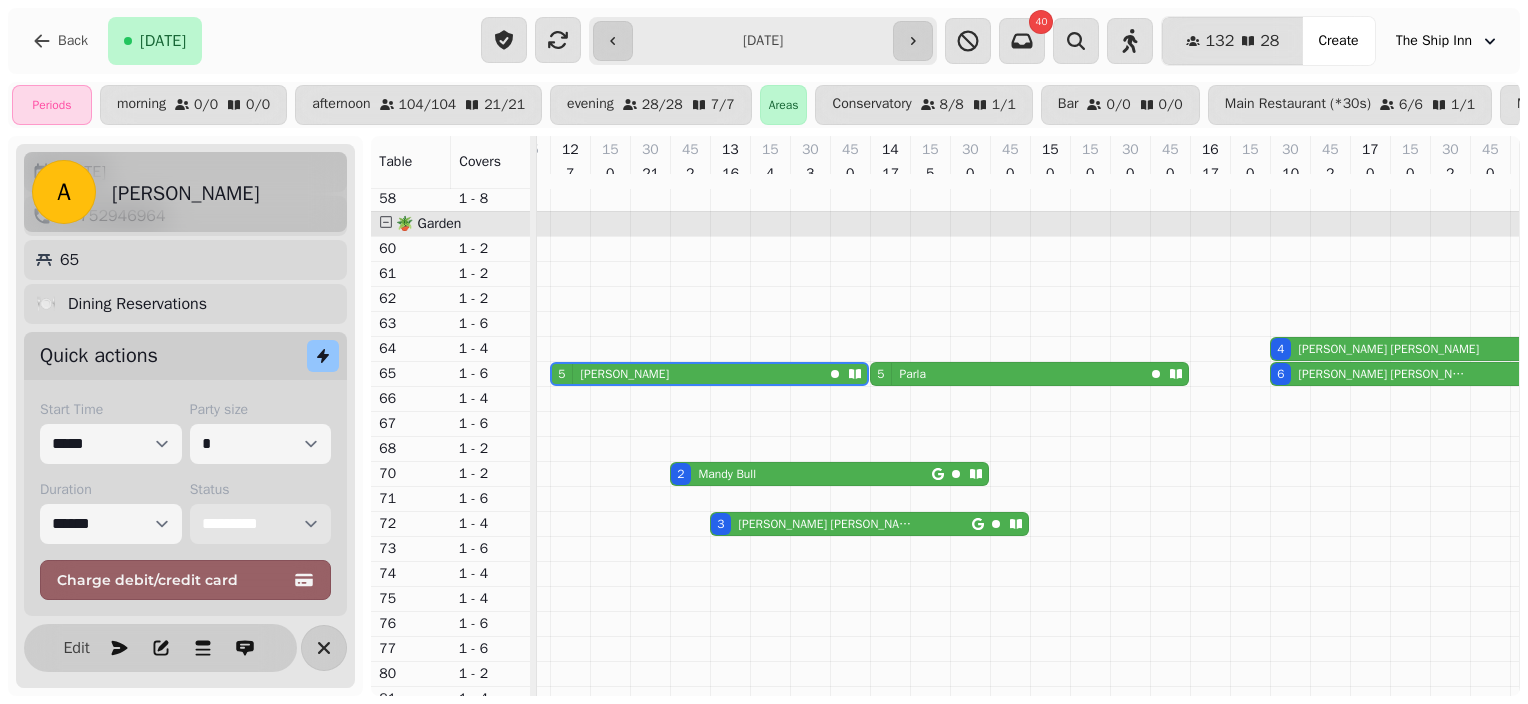 click on "**********" at bounding box center (261, 524) 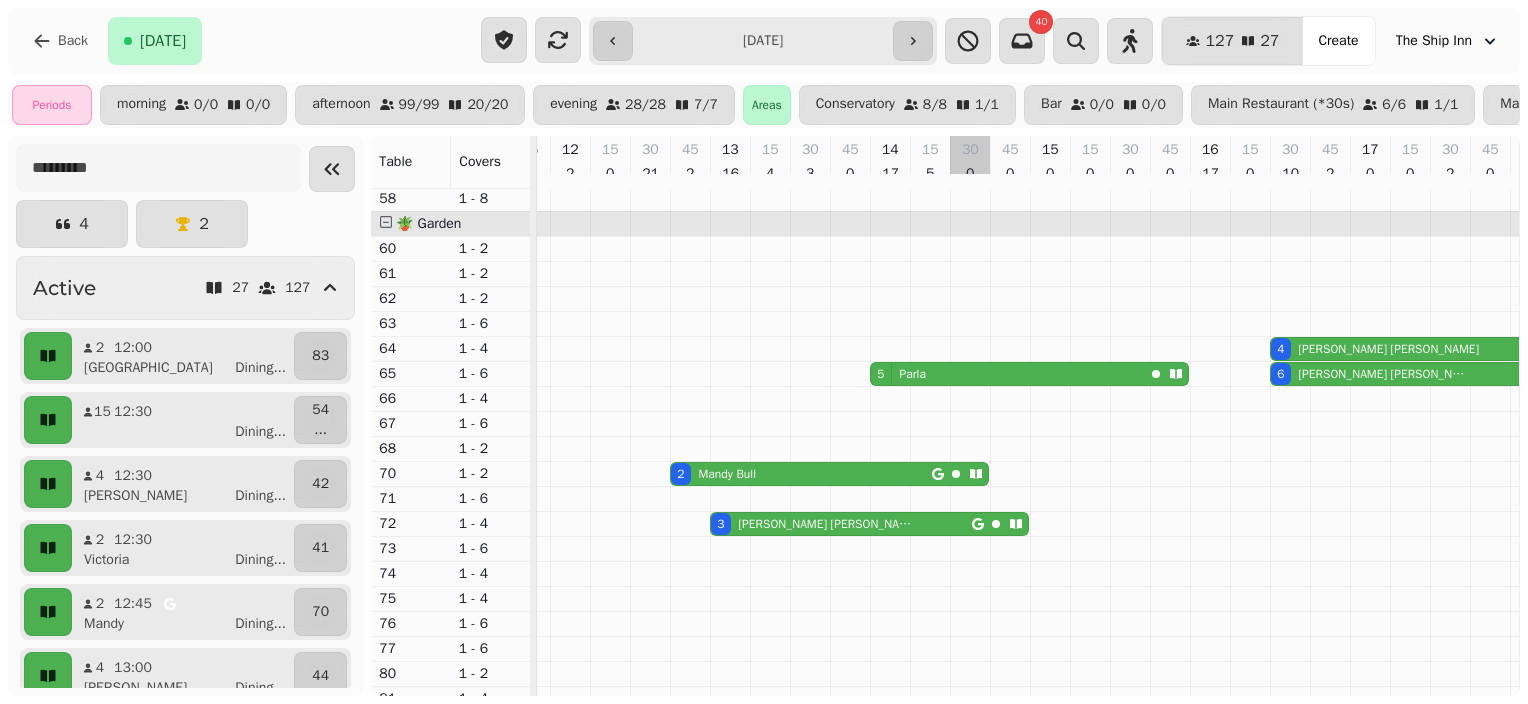 scroll, scrollTop: 559, scrollLeft: 467, axis: both 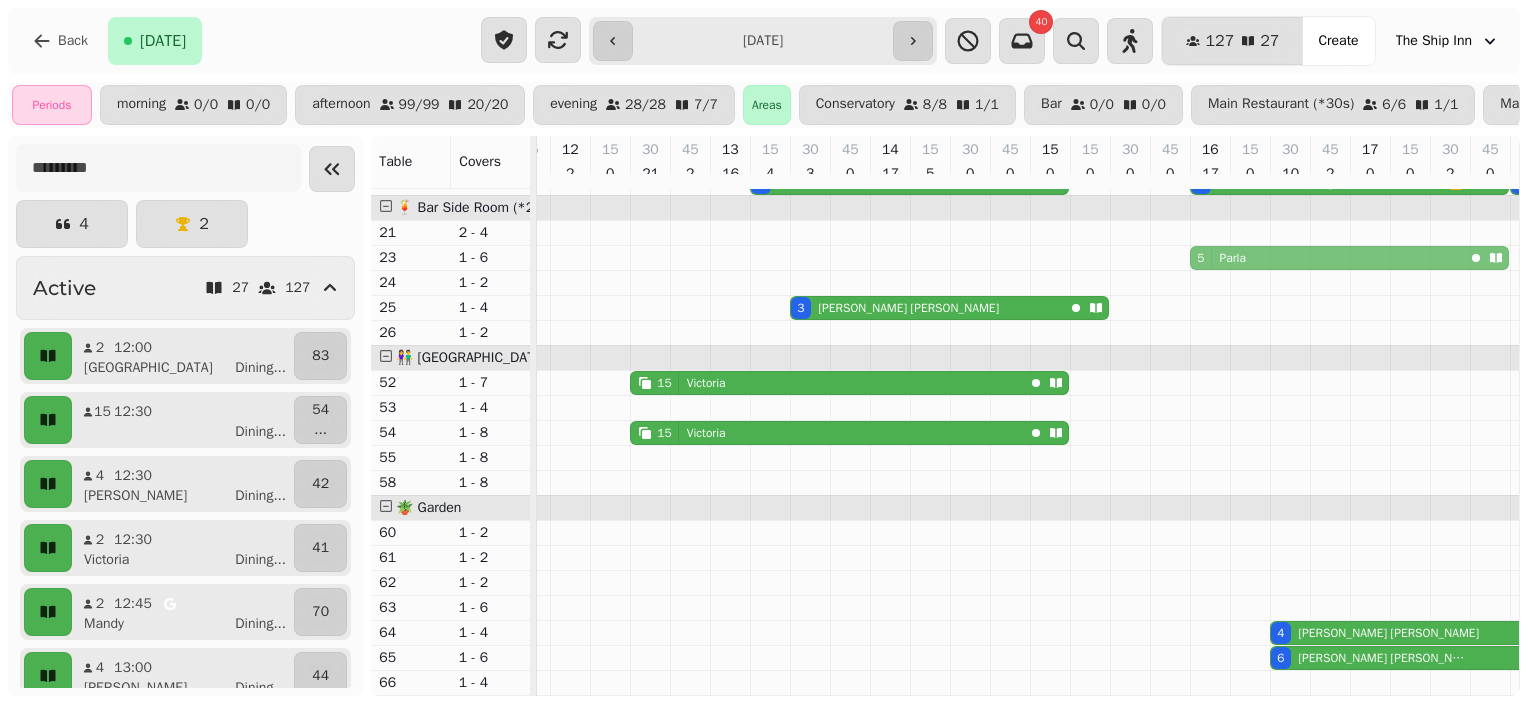 drag, startPoint x: 870, startPoint y: 565, endPoint x: 1196, endPoint y: 263, distance: 444.3872 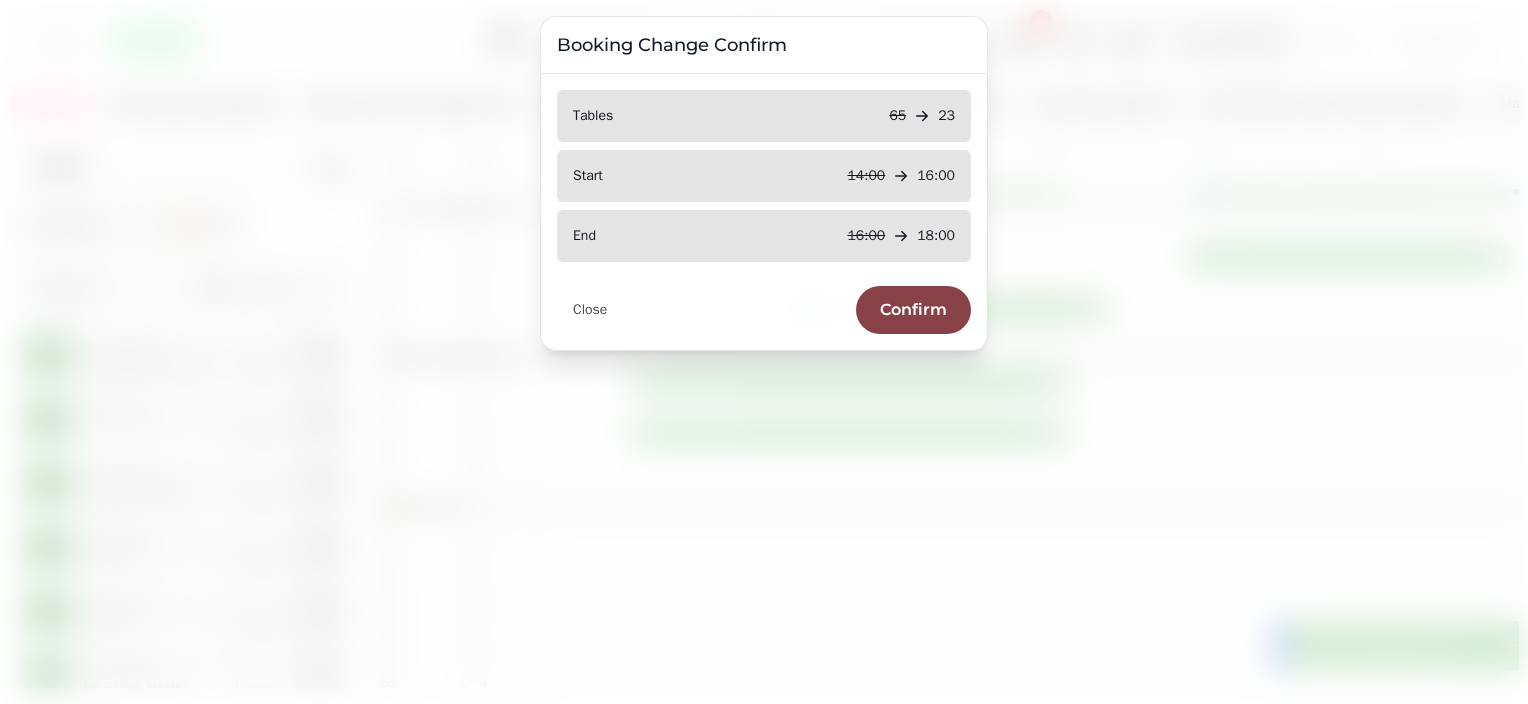 click on "Confirm" at bounding box center (913, 310) 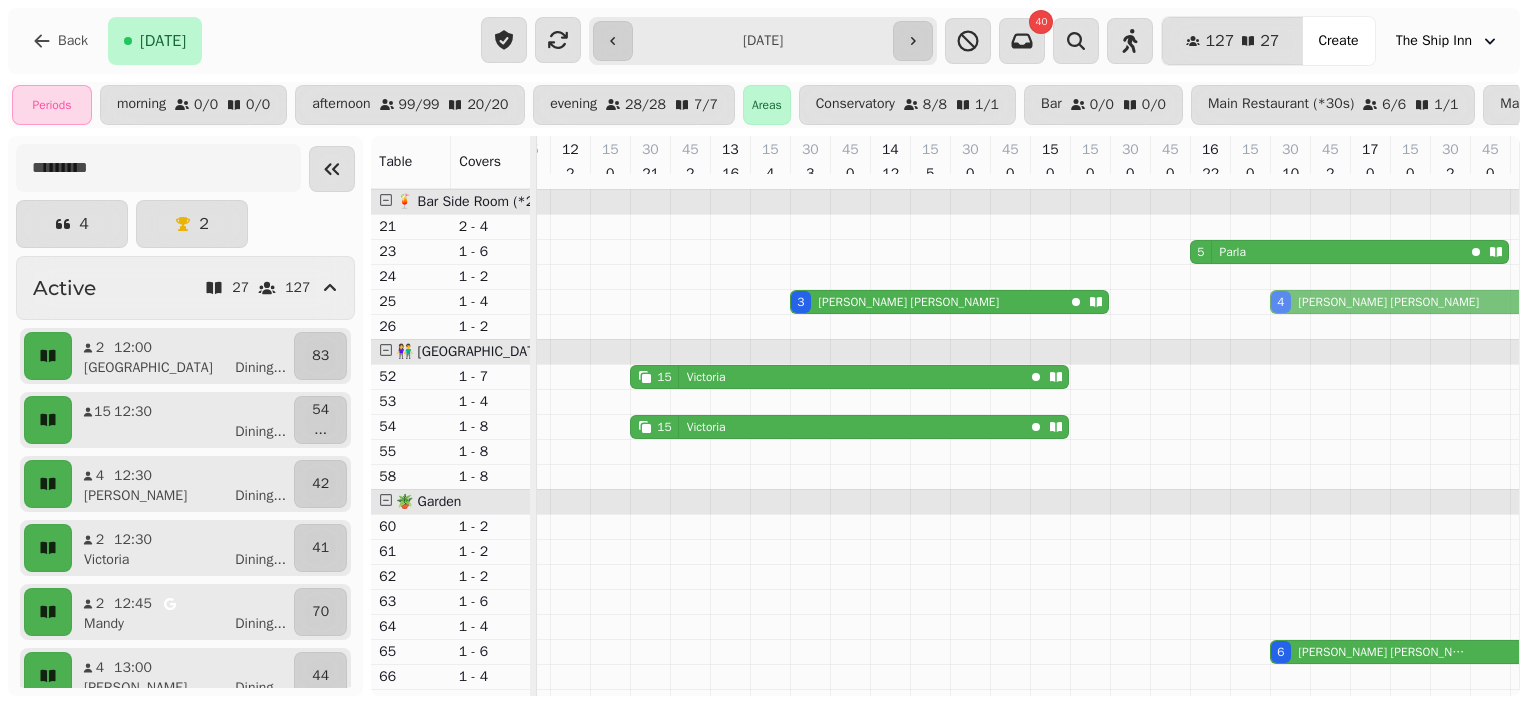 drag, startPoint x: 1270, startPoint y: 392, endPoint x: 1272, endPoint y: 301, distance: 91.02197 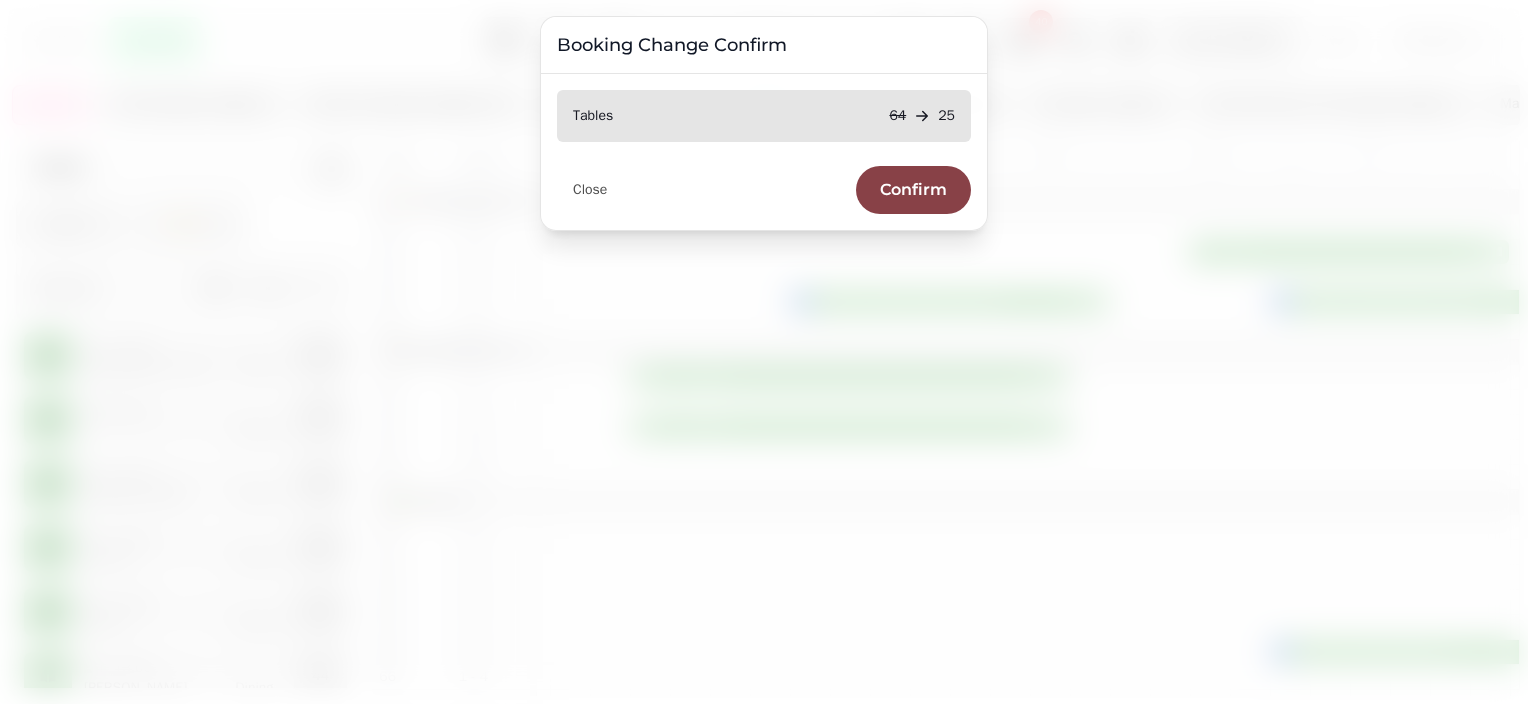 click on "Confirm" at bounding box center (913, 190) 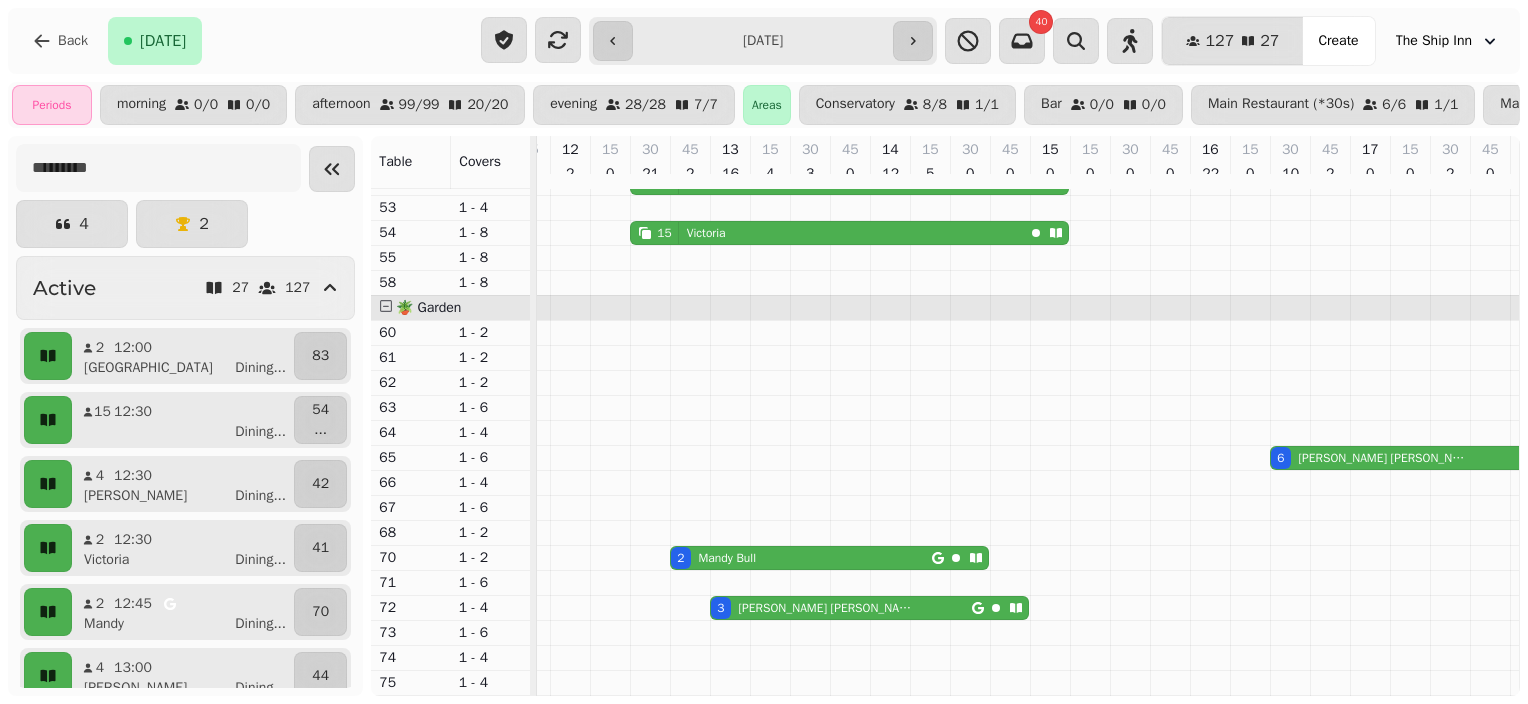 click on "[PERSON_NAME]" at bounding box center (1385, 458) 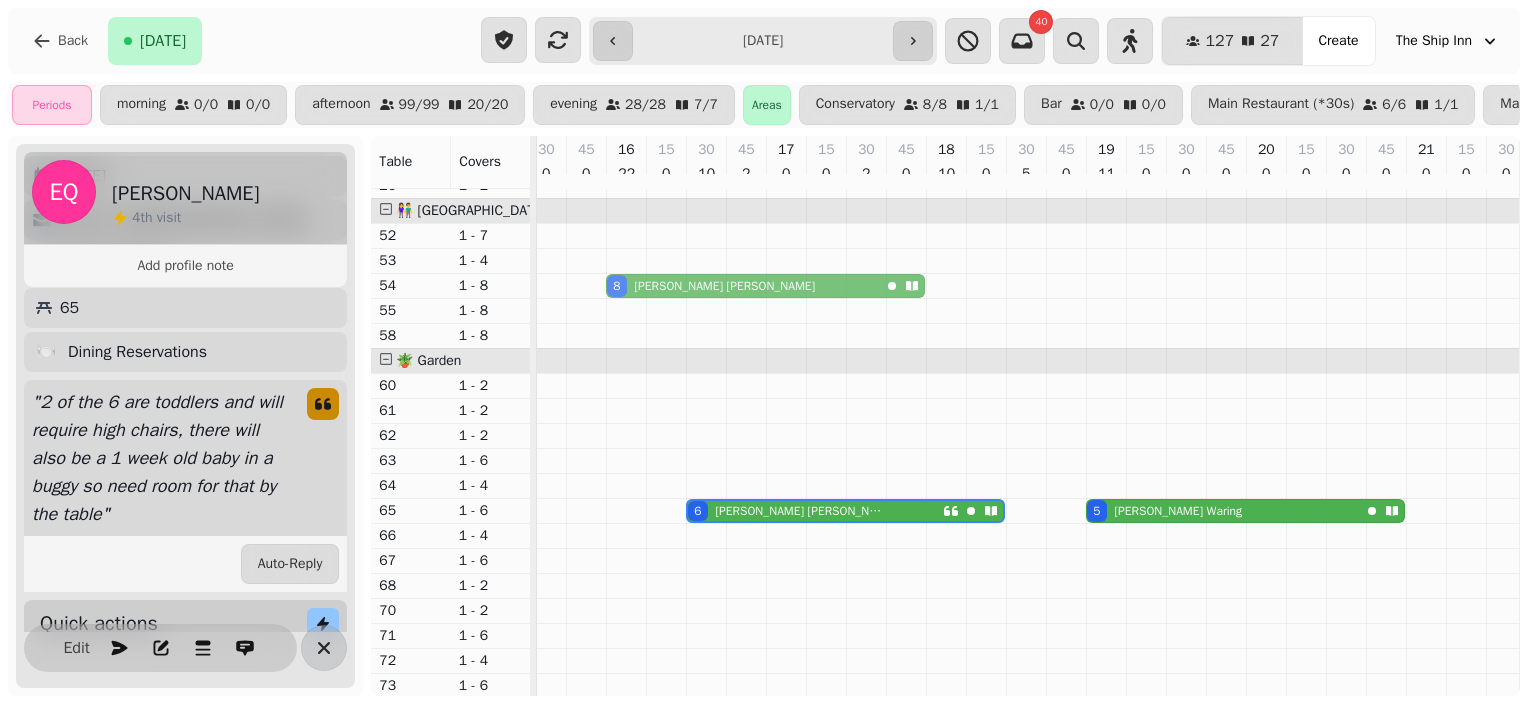 drag, startPoint x: 604, startPoint y: 619, endPoint x: 614, endPoint y: 296, distance: 323.15475 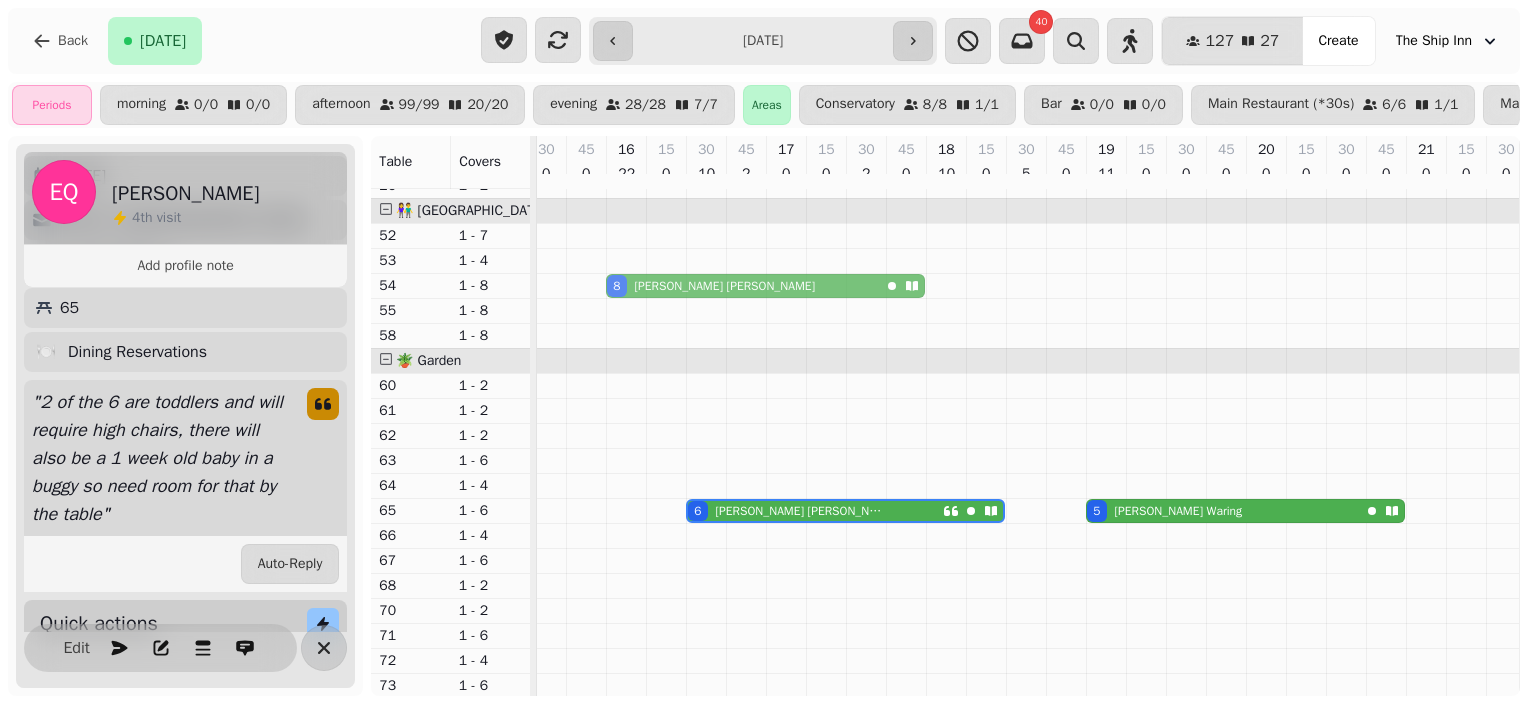 click on "8 [PERSON_NAME] 6 [PERSON_NAME]   2 [PERSON_NAME] 2 [PERSON_NAME] 4 [PERSON_NAME] 5 [PERSON_NAME]   Room 5 [PERSON_NAME] 4 [PERSON_NAME] 2 [PERSON_NAME] 4 [PERSON_NAME] 4 [PERSON_NAME] 2 [PERSON_NAME] 5   Parla 3 [PERSON_NAME] 4 [PERSON_NAME] 15   [PERSON_NAME] 15   [PERSON_NAME] 8 [PERSON_NAME] 6 [PERSON_NAME] 5 [PERSON_NAME] 2 [PERSON_NAME] 3 [PERSON_NAME] 2 Dallas   4   Growl 2 [PERSON_NAME] 5 [PERSON_NAME] 6 [PERSON_NAME] 9 [PERSON_NAME]   8 [PERSON_NAME]" at bounding box center [546, 411] 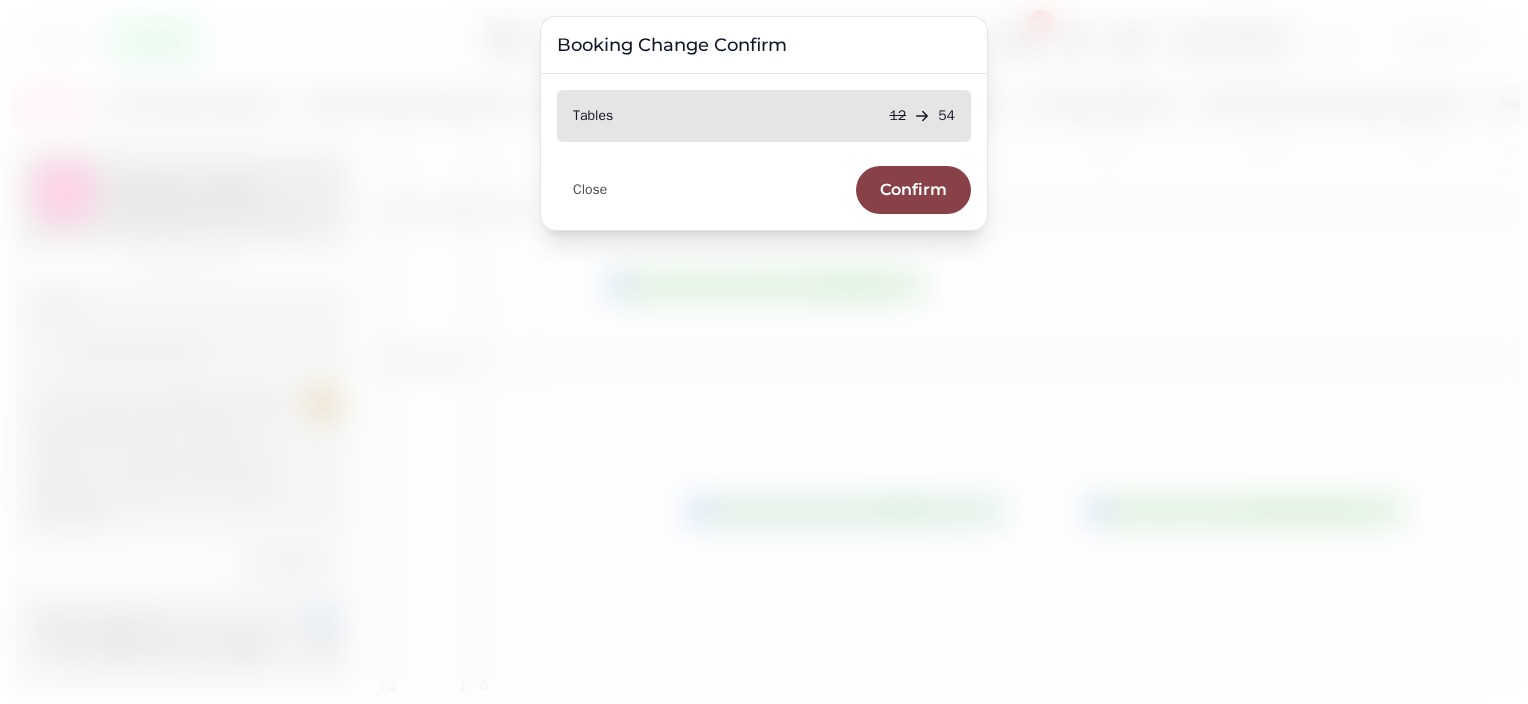 click on "Confirm" at bounding box center [913, 190] 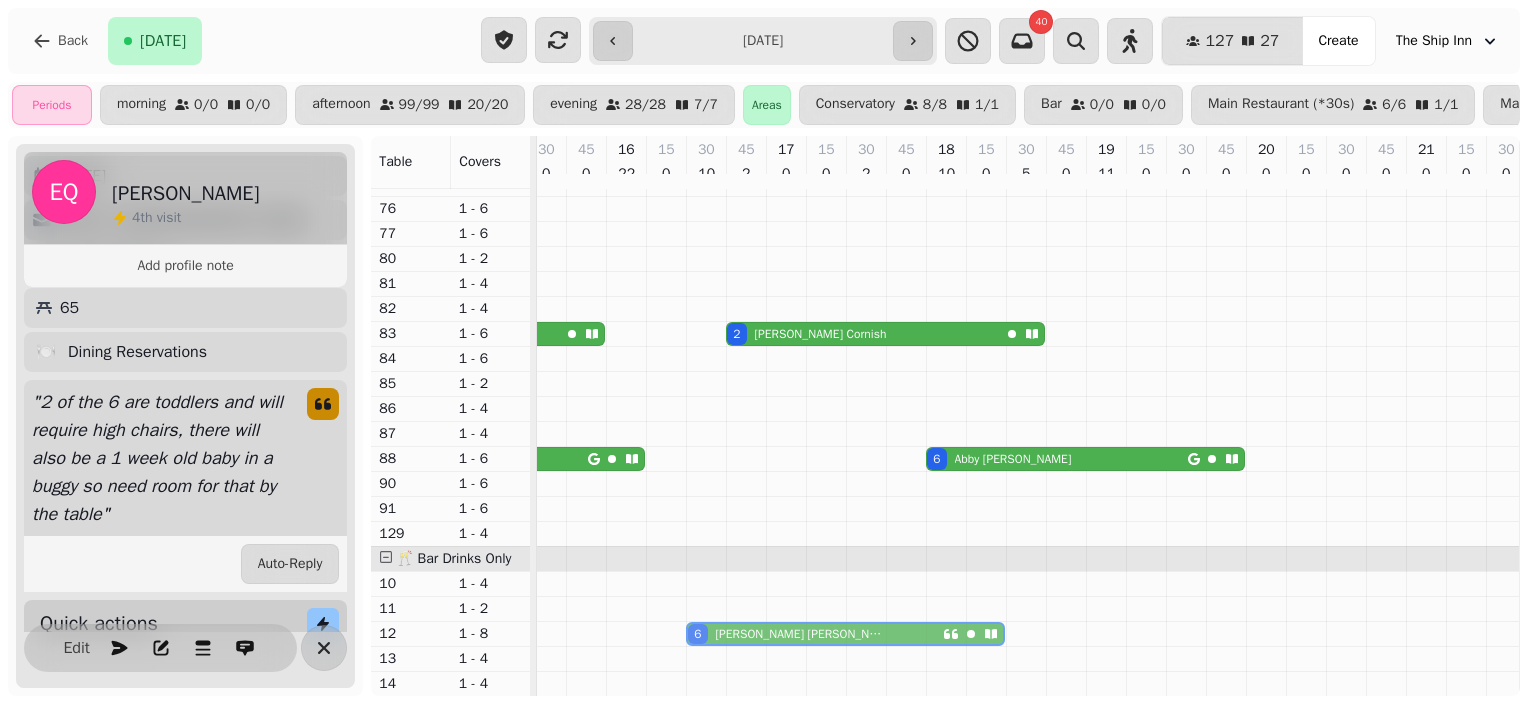 drag, startPoint x: 682, startPoint y: 517, endPoint x: 676, endPoint y: 621, distance: 104.172935 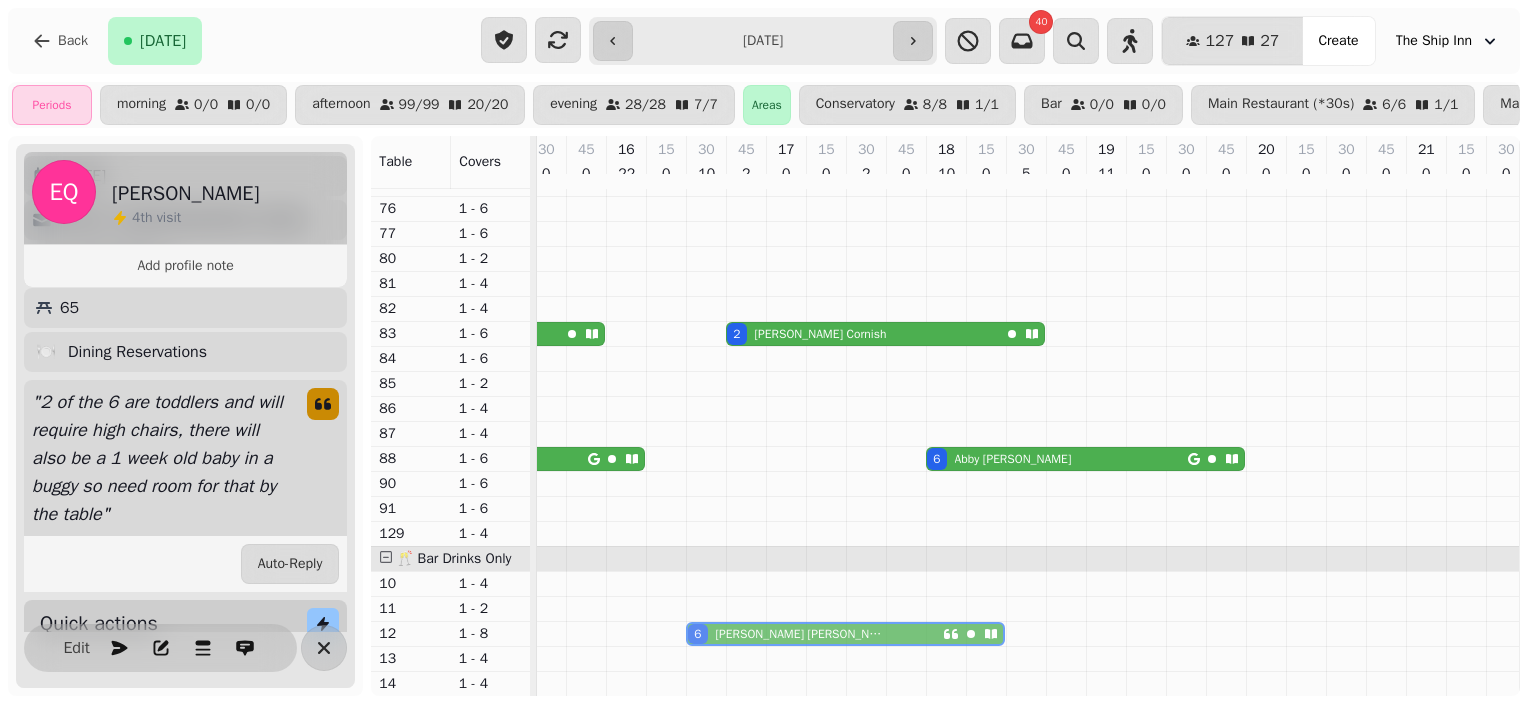 click on "8 [PERSON_NAME] 6 [PERSON_NAME]   2 [PERSON_NAME] 2 [PERSON_NAME] 4 [PERSON_NAME] 5 [PERSON_NAME] 5 [PERSON_NAME] 4 [PERSON_NAME] 2 [PERSON_NAME] 4 [PERSON_NAME] 4 [PERSON_NAME] 2 [PERSON_NAME] 5   Parla 3 [PERSON_NAME] 4 [PERSON_NAME] 15   [PERSON_NAME] 15   [PERSON_NAME] 8 [PERSON_NAME] 6 [PERSON_NAME] 5 [PERSON_NAME] 2 [PERSON_NAME] 3 [PERSON_NAME] 2 Dallas   4   Growl 2 [PERSON_NAME] 5 [PERSON_NAME] 6 [PERSON_NAME] 9 [PERSON_NAME]   6 [PERSON_NAME]" at bounding box center (546, -141) 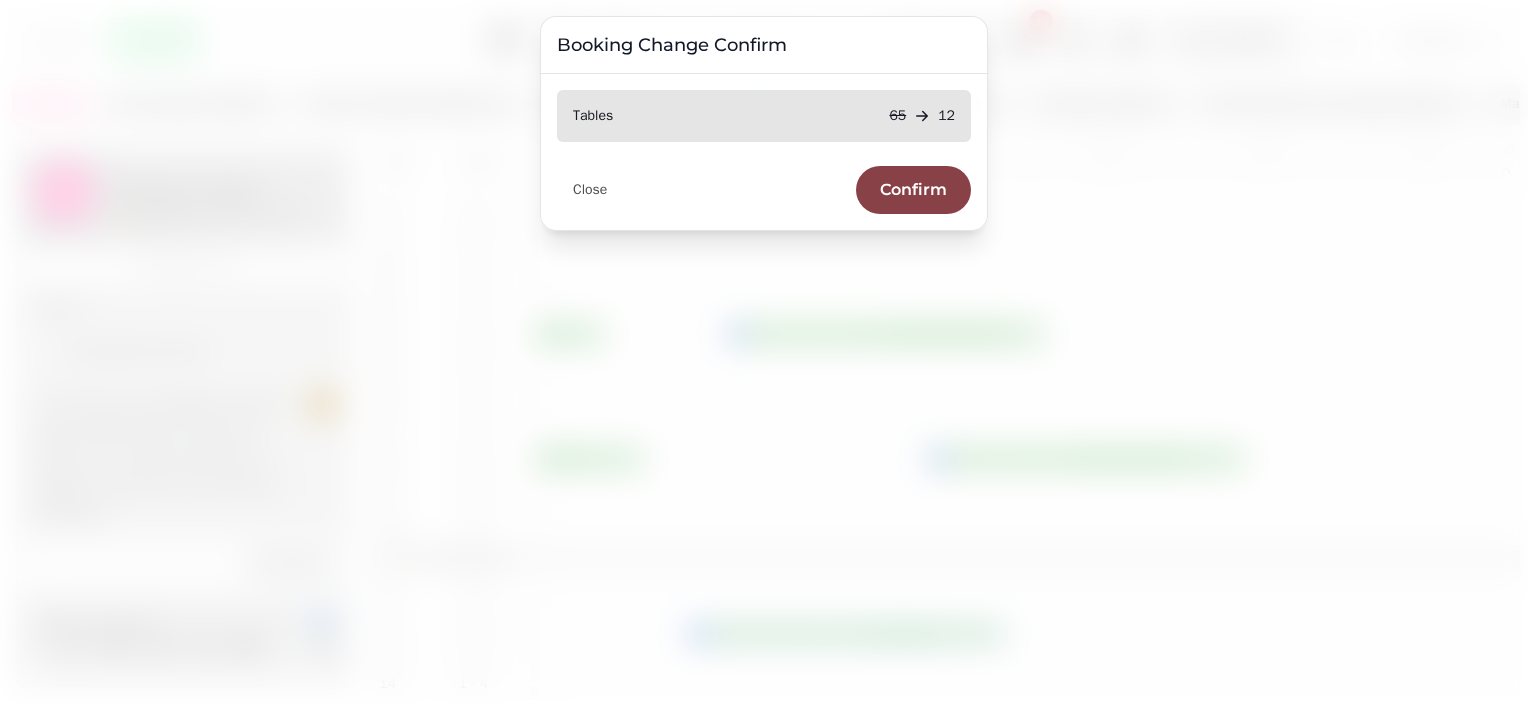 click on "Confirm" at bounding box center [913, 190] 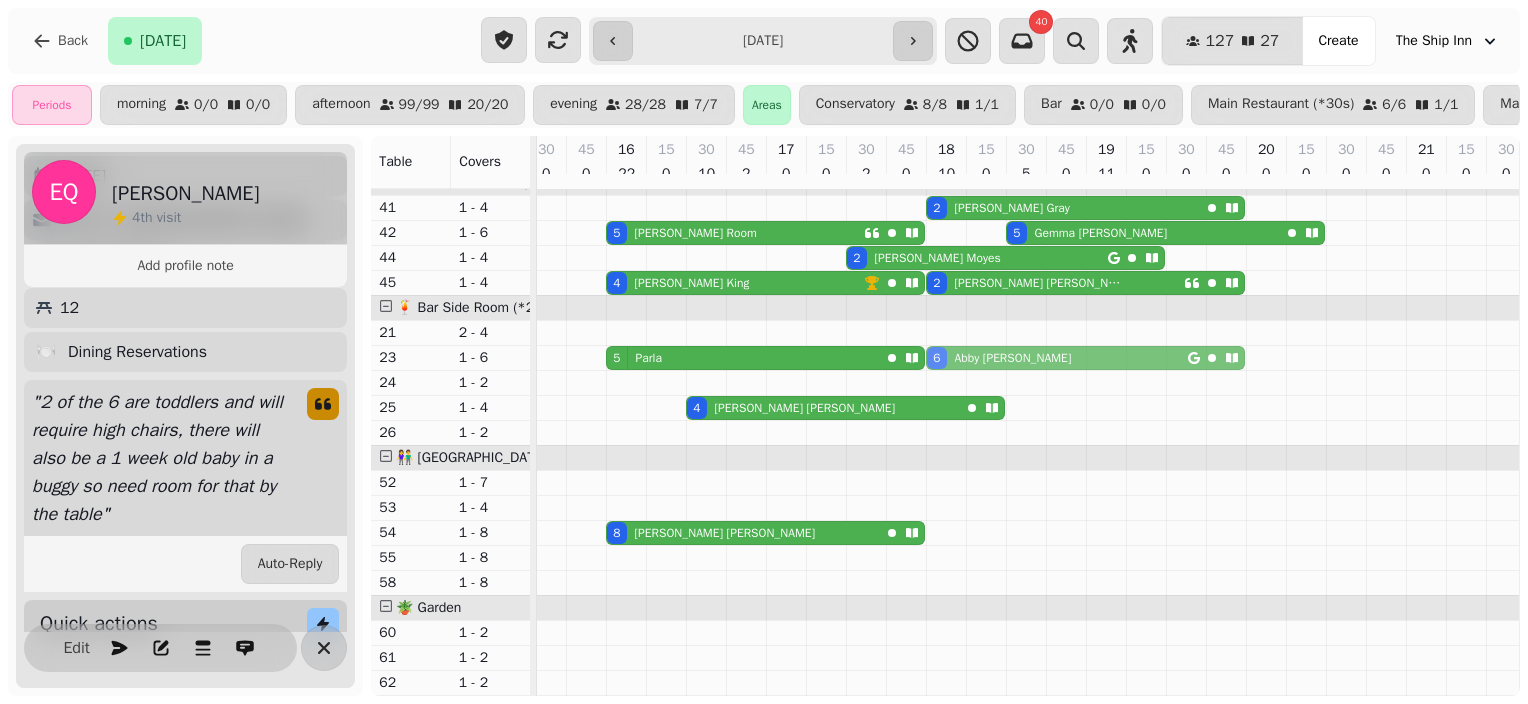 drag, startPoint x: 920, startPoint y: 450, endPoint x: 935, endPoint y: 357, distance: 94.20191 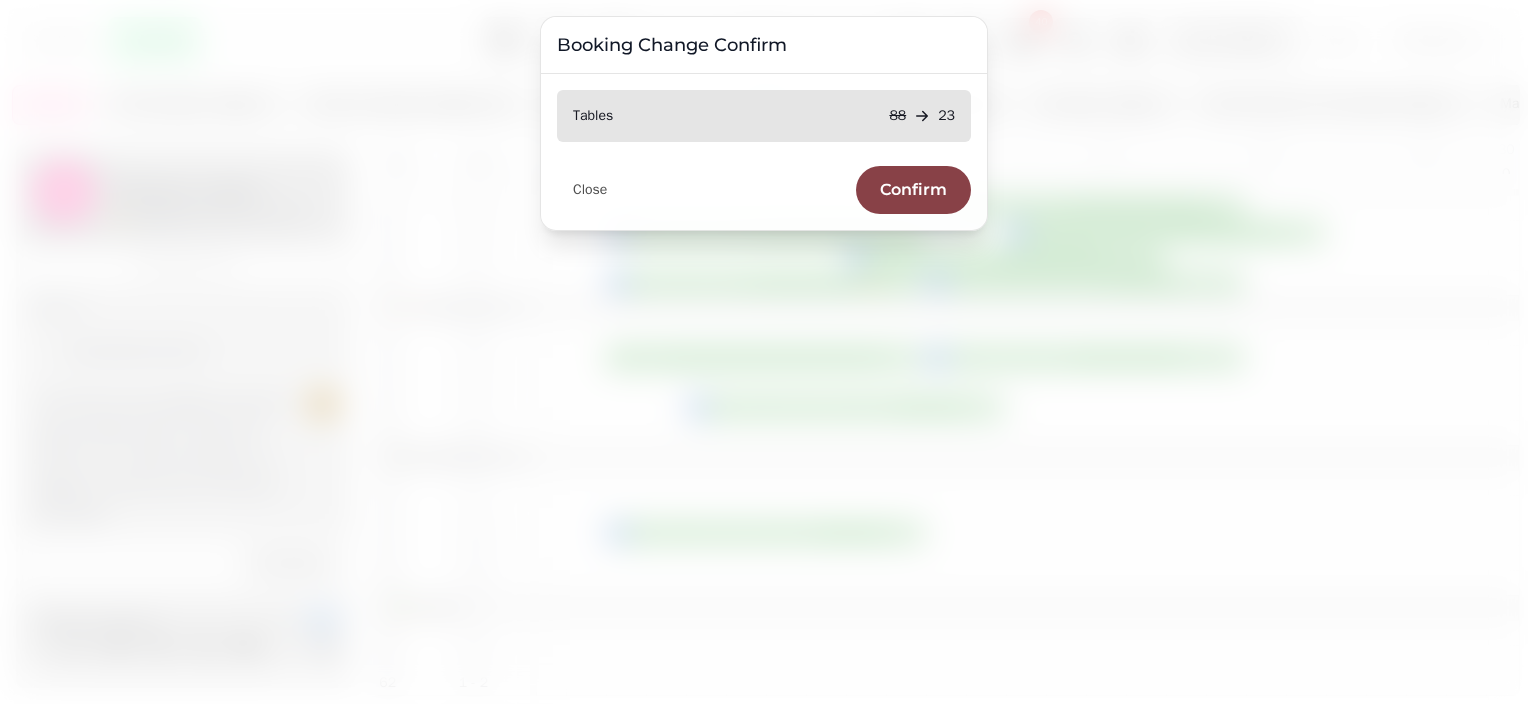 click on "Confirm" at bounding box center [913, 190] 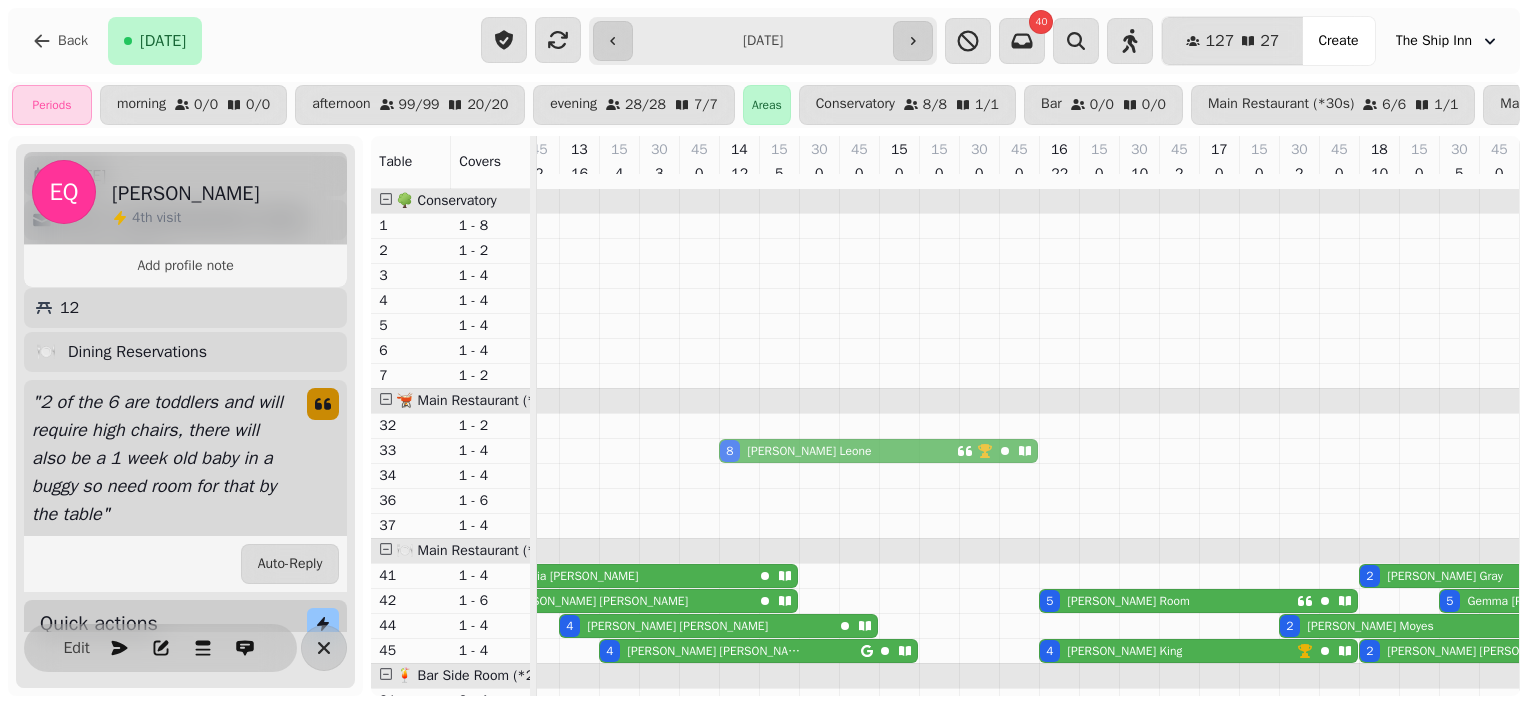 click on "8 [PERSON_NAME] 8 [PERSON_NAME] 6 [PERSON_NAME]   2 [PERSON_NAME] 2 [PERSON_NAME] 4 [PERSON_NAME] 5 [PERSON_NAME]   Room 5 [PERSON_NAME] 4 [PERSON_NAME] 2 [PERSON_NAME] 4 [PERSON_NAME] 4 [PERSON_NAME] 2 [PERSON_NAME] 5   Parla 6 [PERSON_NAME] 3 [PERSON_NAME] 4 [PERSON_NAME] 15   [PERSON_NAME] 15   [PERSON_NAME] 8 [PERSON_NAME] 5 [PERSON_NAME] 2 [PERSON_NAME] 3 [PERSON_NAME] 2 Dallas   4   Growl 2 [PERSON_NAME] 5 [PERSON_NAME] 9 [PERSON_NAME]   6 [PERSON_NAME]" at bounding box center [979, 1026] 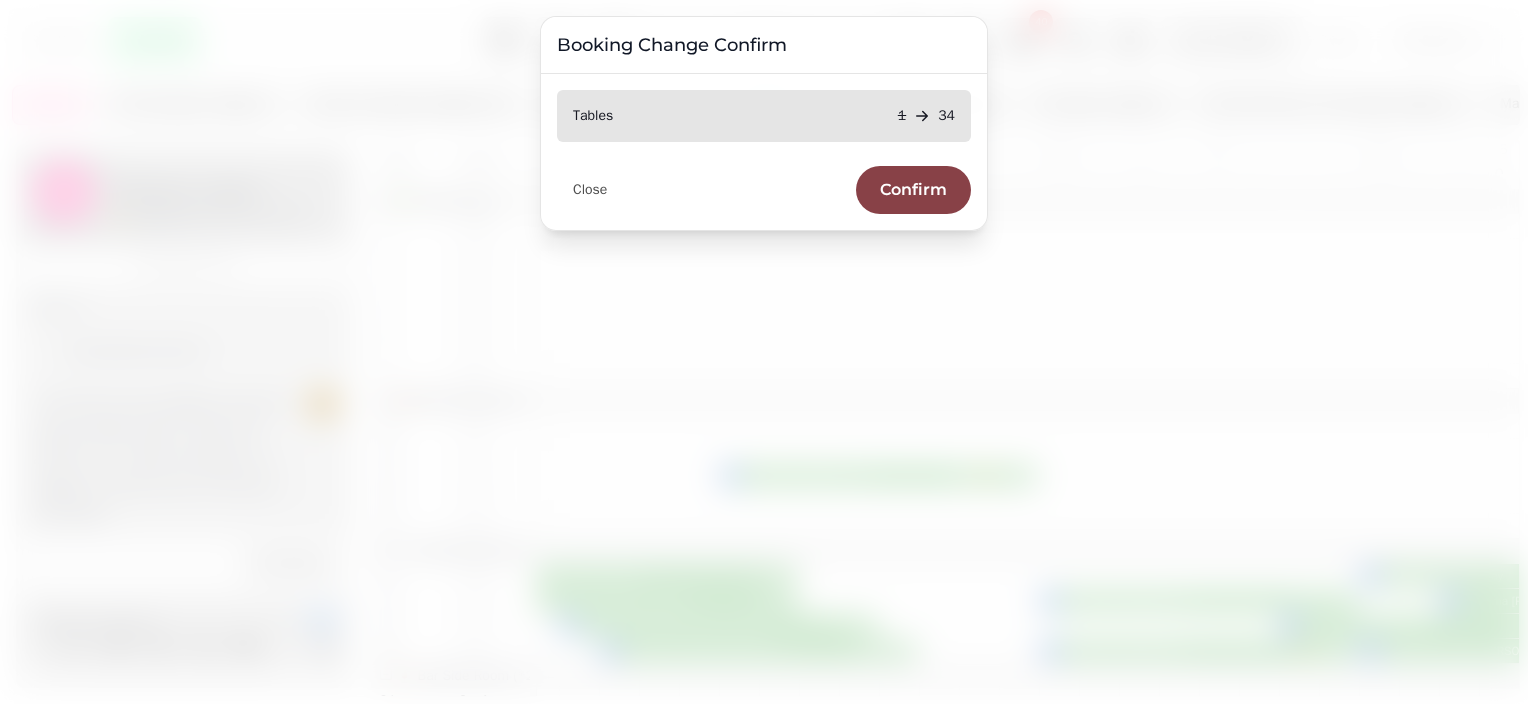 click on "Confirm" at bounding box center [913, 190] 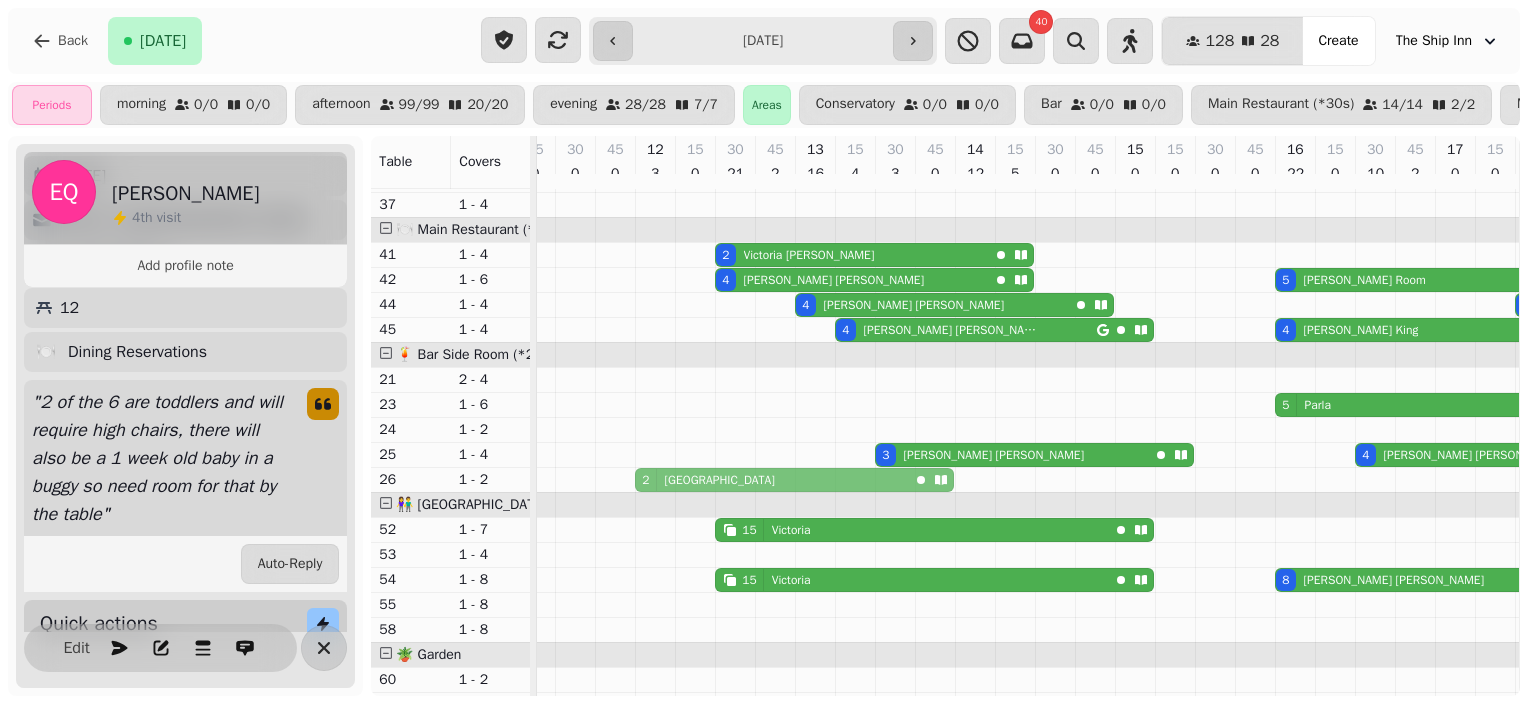 drag, startPoint x: 629, startPoint y: 560, endPoint x: 639, endPoint y: 477, distance: 83.60024 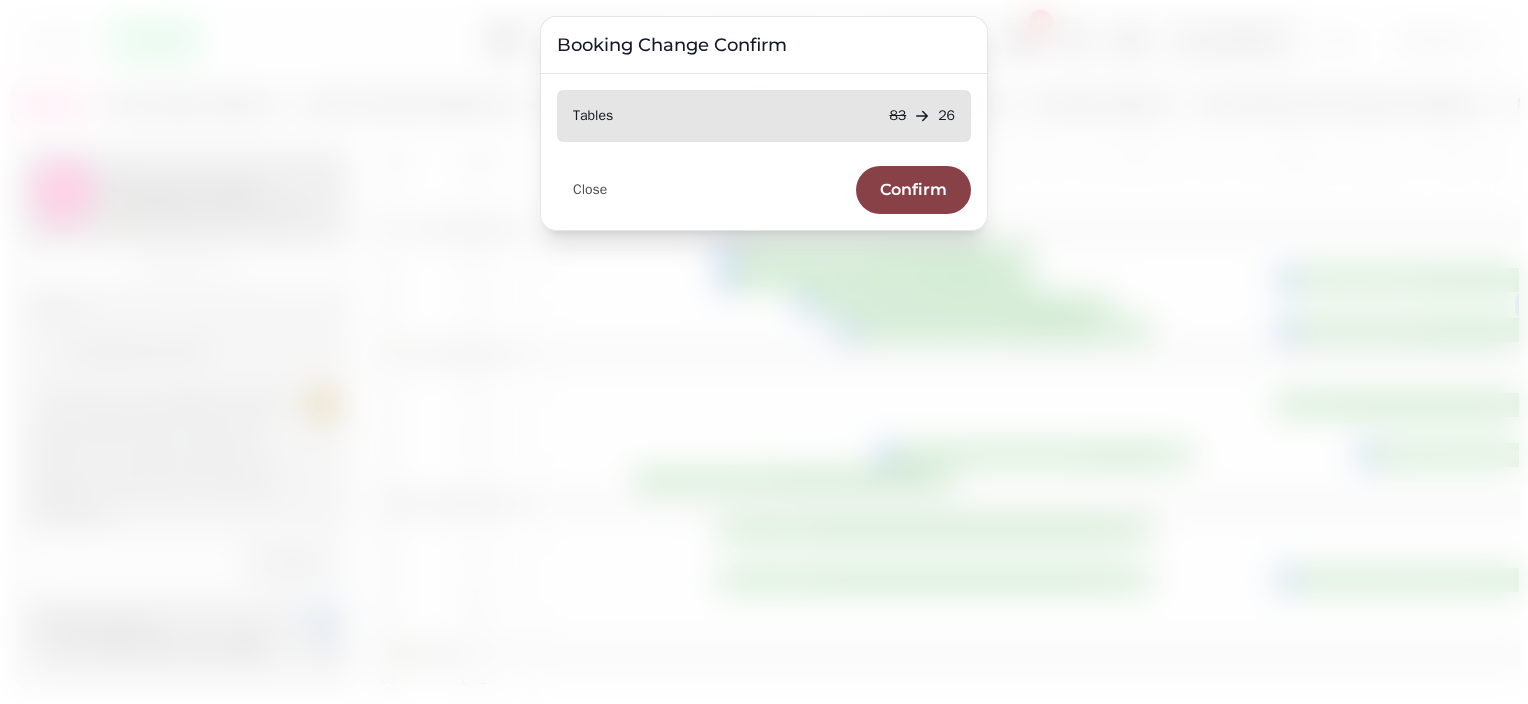 click on "Confirm" at bounding box center [913, 190] 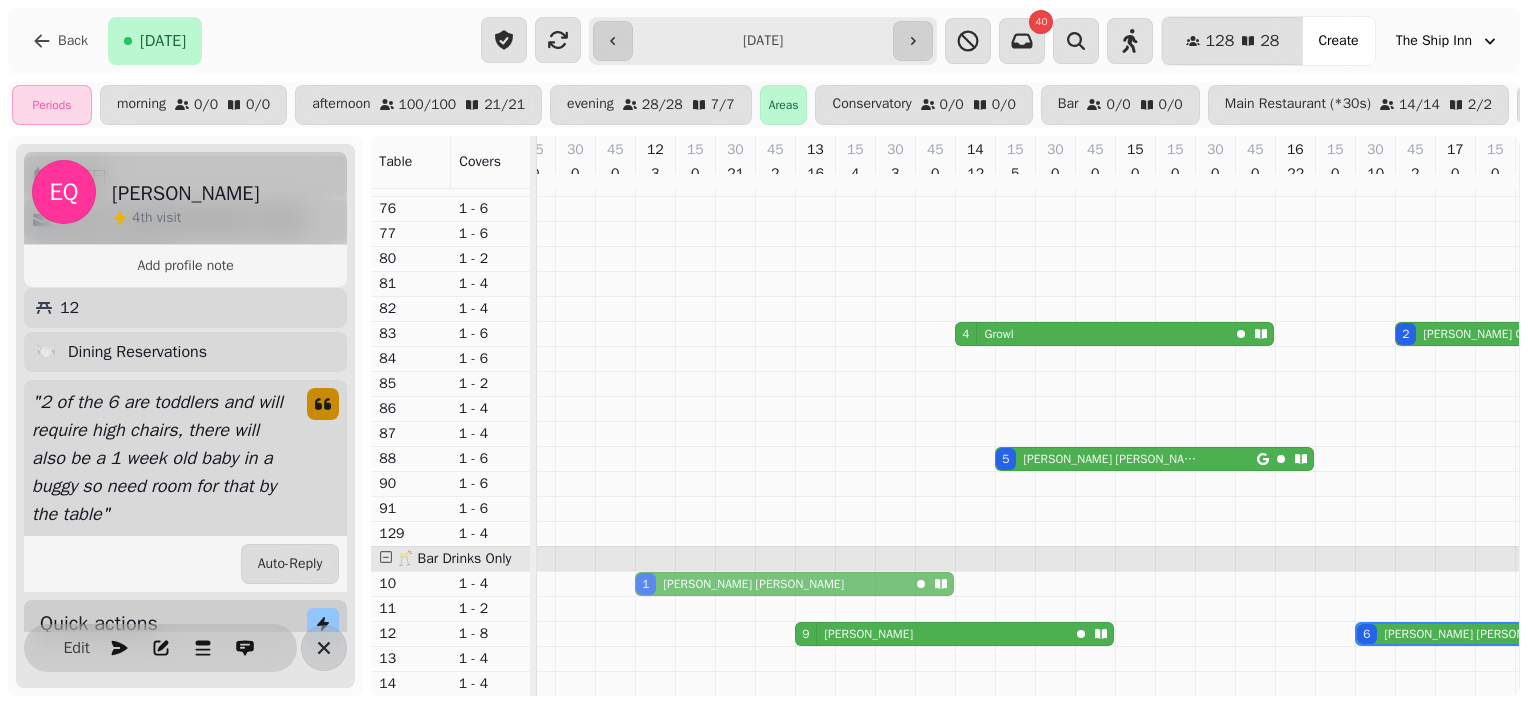 drag, startPoint x: 637, startPoint y: 452, endPoint x: 636, endPoint y: 569, distance: 117.00427 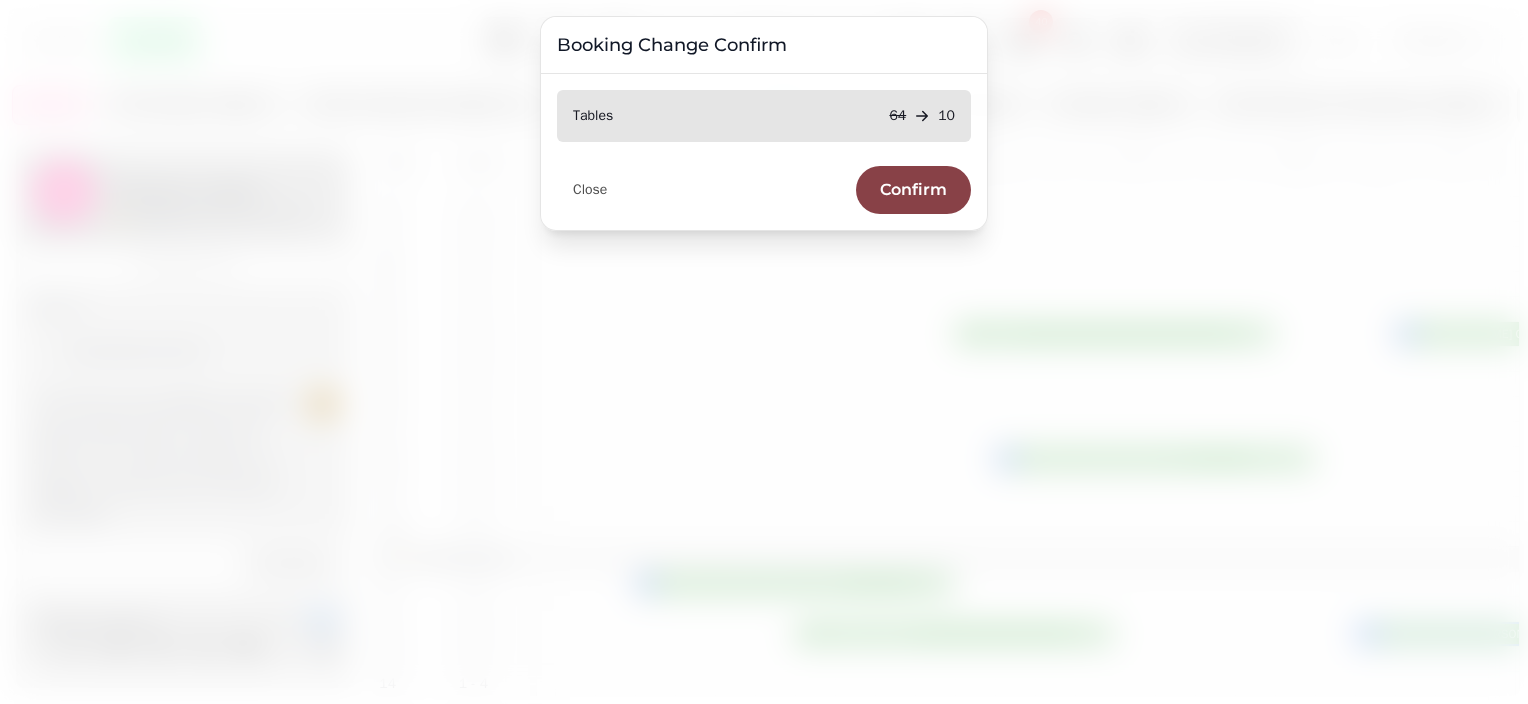 click on "Confirm" at bounding box center [913, 190] 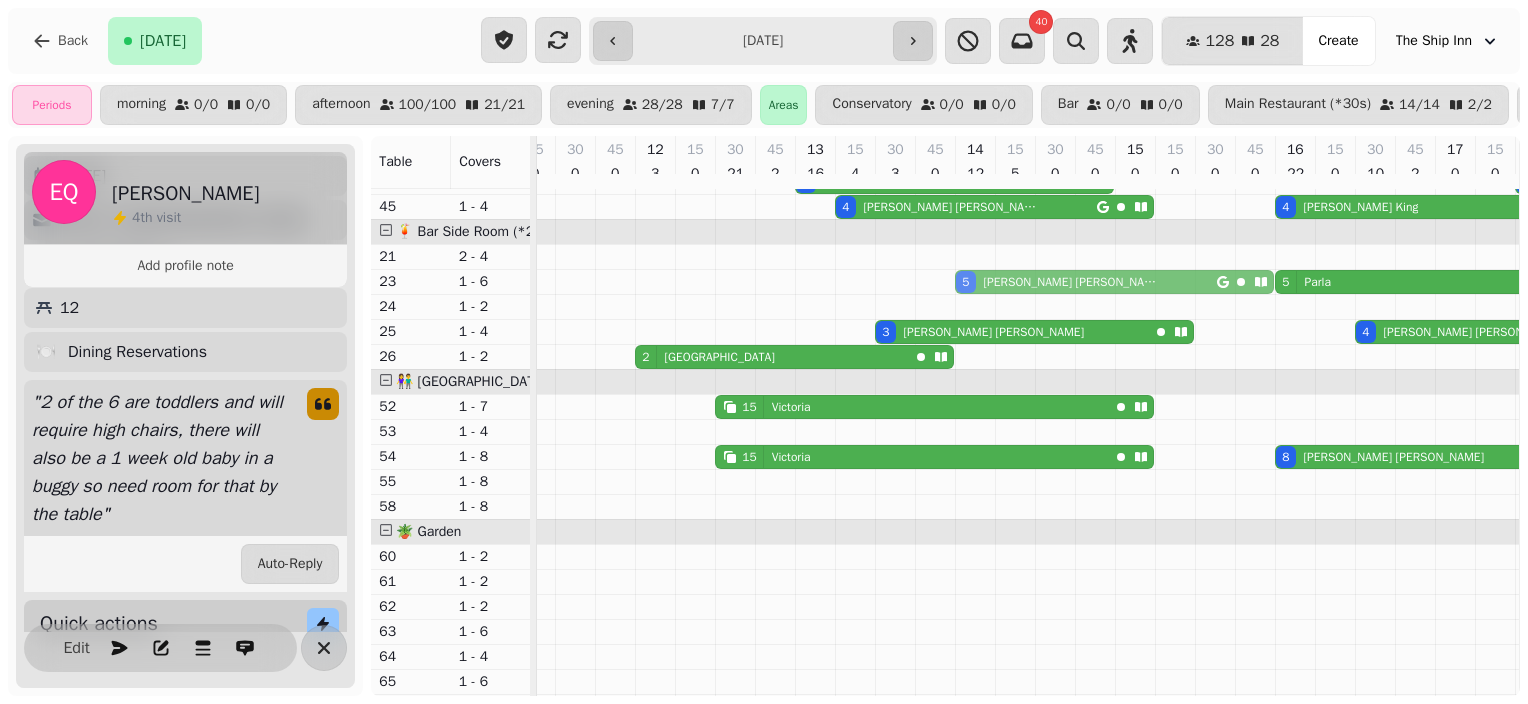 drag, startPoint x: 993, startPoint y: 444, endPoint x: 962, endPoint y: 280, distance: 166.90416 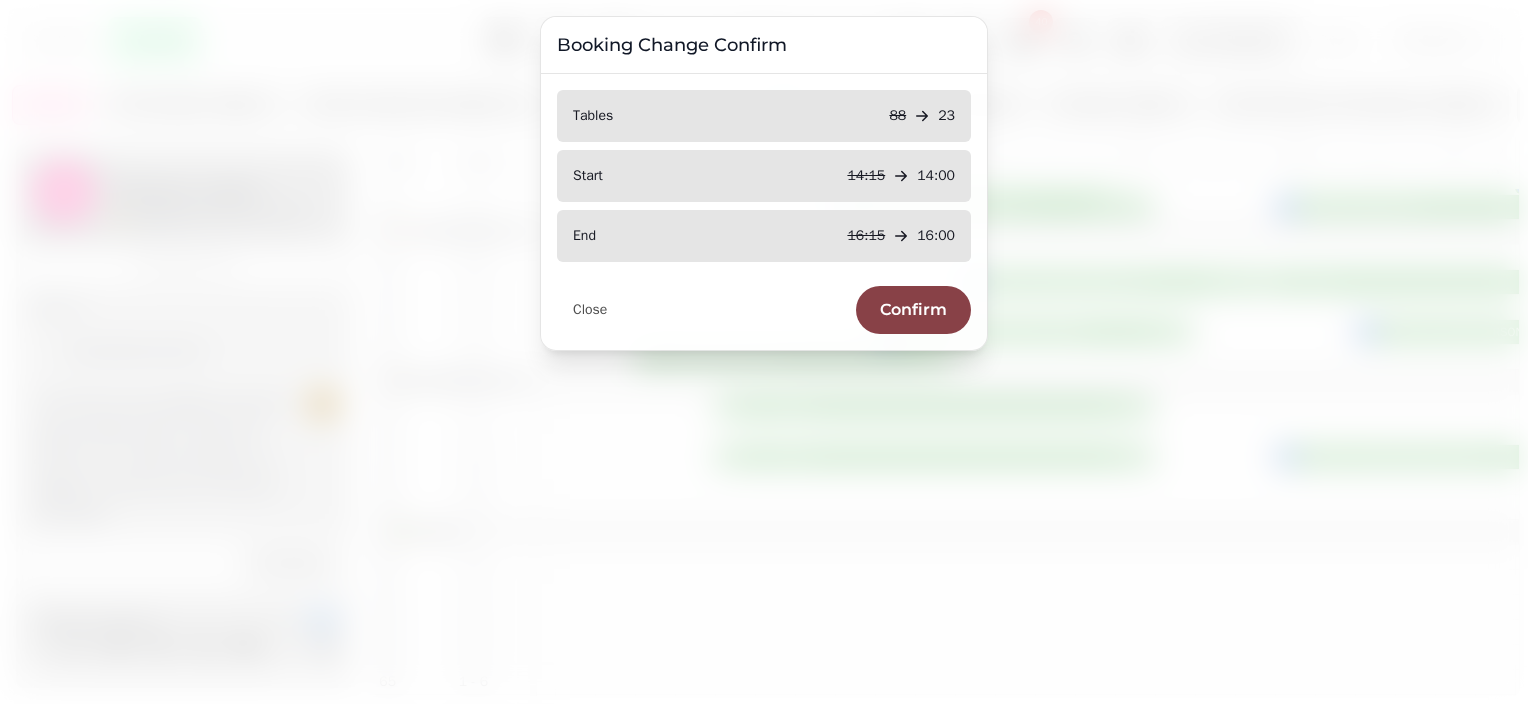 click on "Confirm" at bounding box center (913, 310) 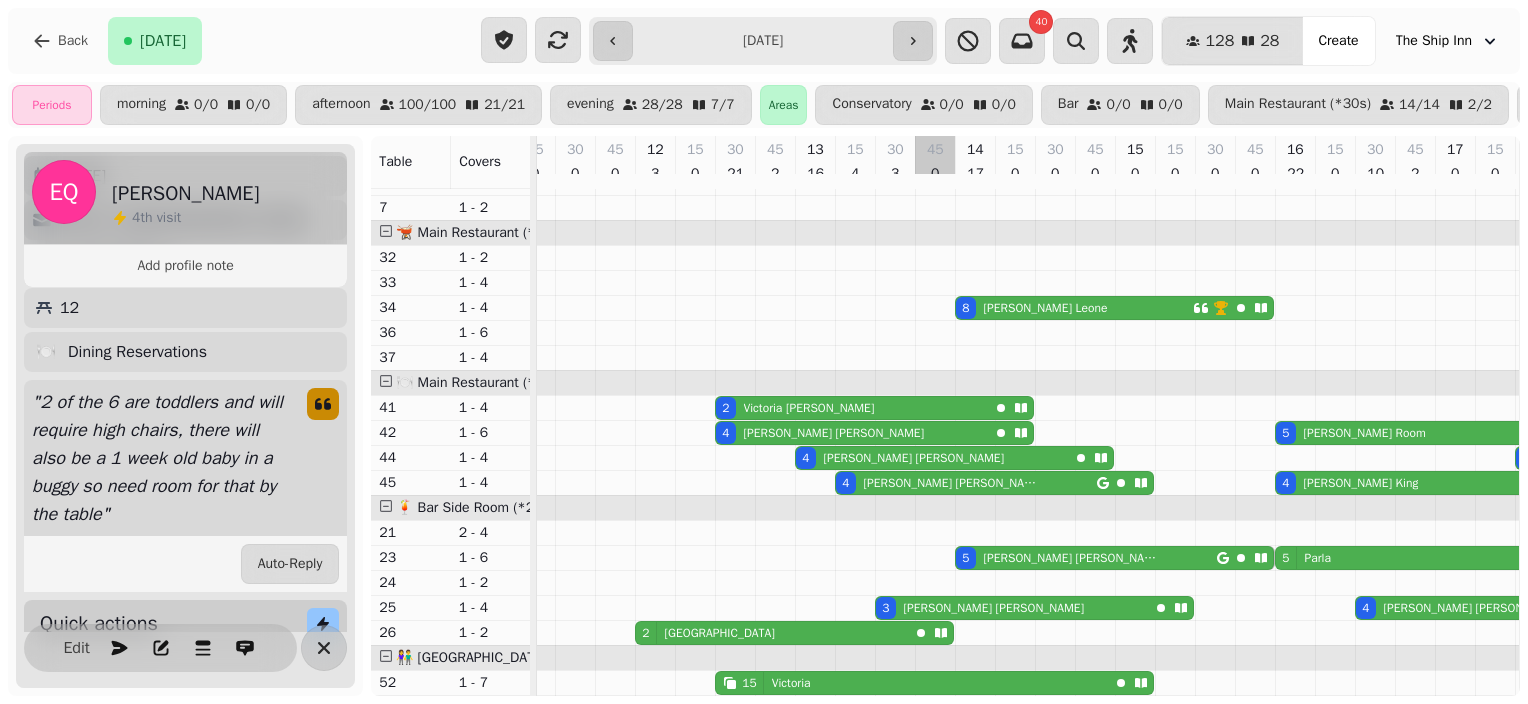 click on "8 [PERSON_NAME] 6 [PERSON_NAME]   2 [PERSON_NAME] 2 [PERSON_NAME] 4 [PERSON_NAME] 5 [PERSON_NAME]   Room 5 [PERSON_NAME] 4 [PERSON_NAME] 2 [PERSON_NAME] 4 [PERSON_NAME] 4 [PERSON_NAME] 2 [PERSON_NAME] 5 [PERSON_NAME] 5   Parla 6 [PERSON_NAME] 5 [PERSON_NAME] 3 [PERSON_NAME] 4 [PERSON_NAME] 2 Dallas   15   Victoria 15   Victoria 8 [PERSON_NAME] 5 [PERSON_NAME] 2 [PERSON_NAME] 3 [PERSON_NAME] 4   Growl 2 [PERSON_NAME] 1 [PERSON_NAME] 9 [PERSON_NAME]   6 [PERSON_NAME]" at bounding box center (1215, 858) 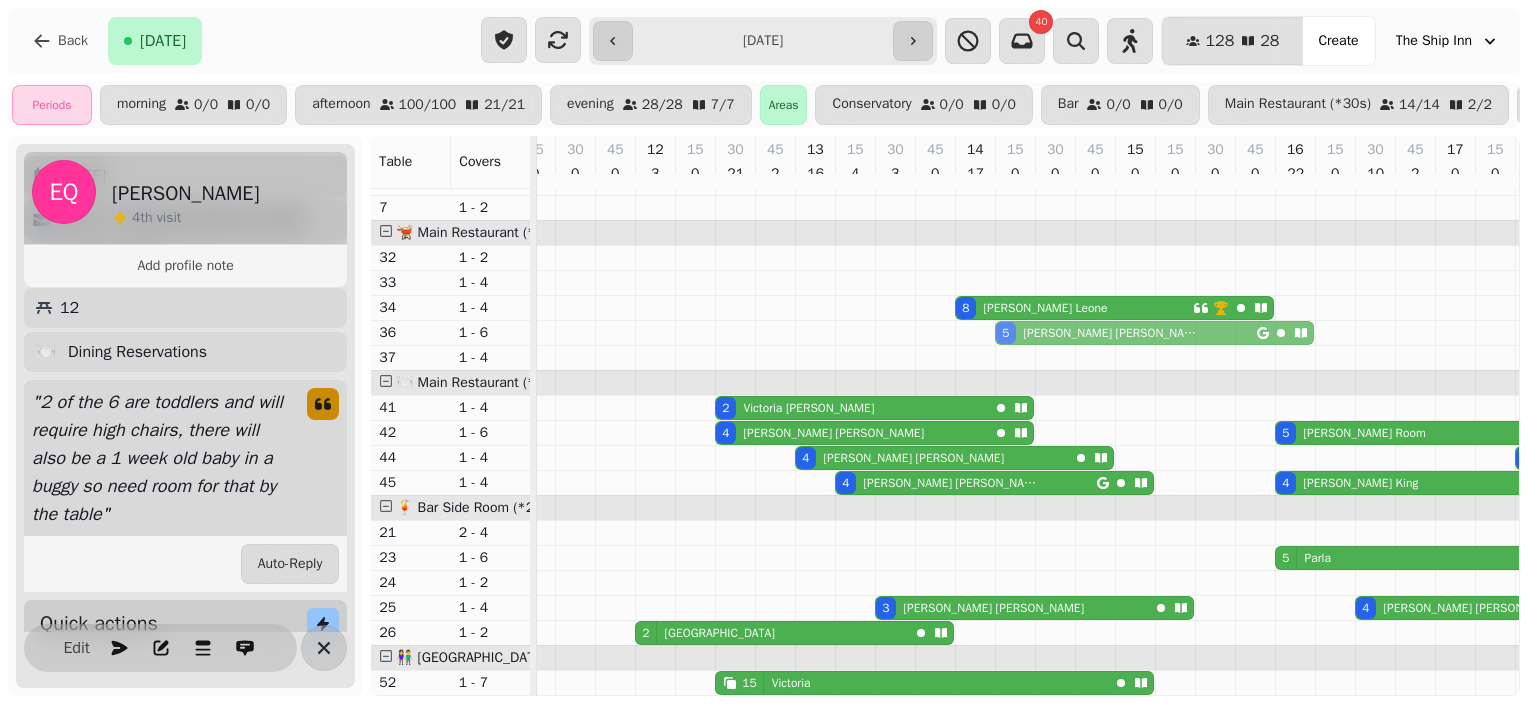drag, startPoint x: 952, startPoint y: 569, endPoint x: 992, endPoint y: 341, distance: 231.48218 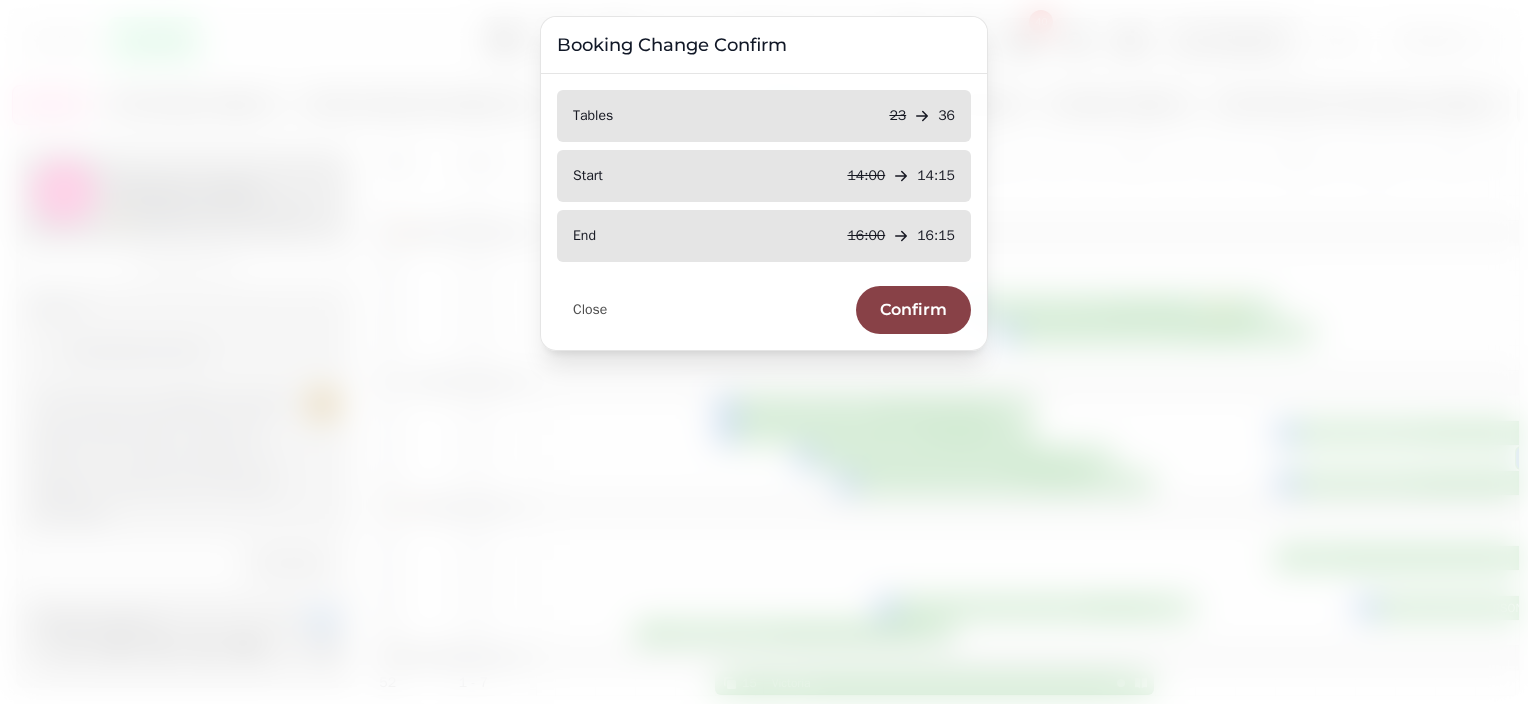 click on "Confirm" at bounding box center [913, 310] 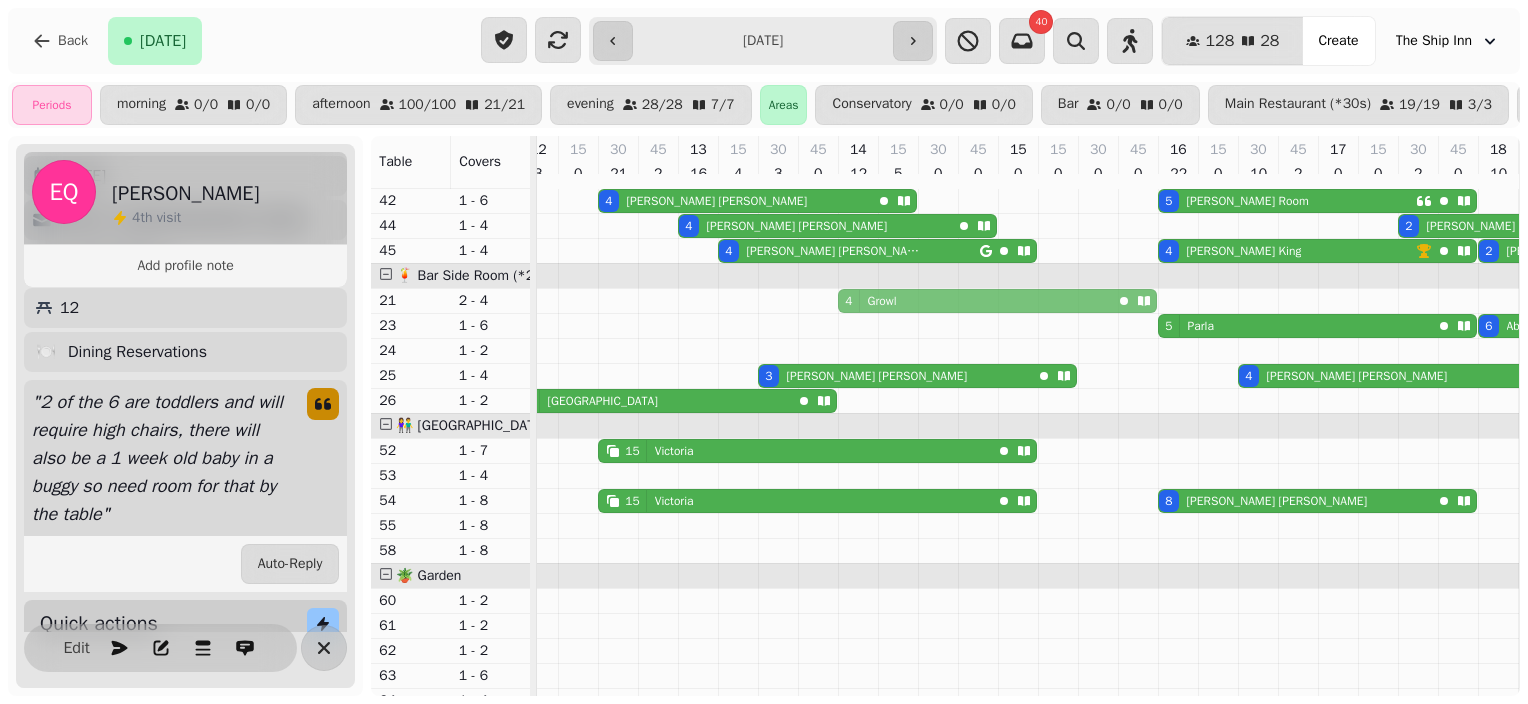 drag, startPoint x: 836, startPoint y: 323, endPoint x: 840, endPoint y: 306, distance: 17.464249 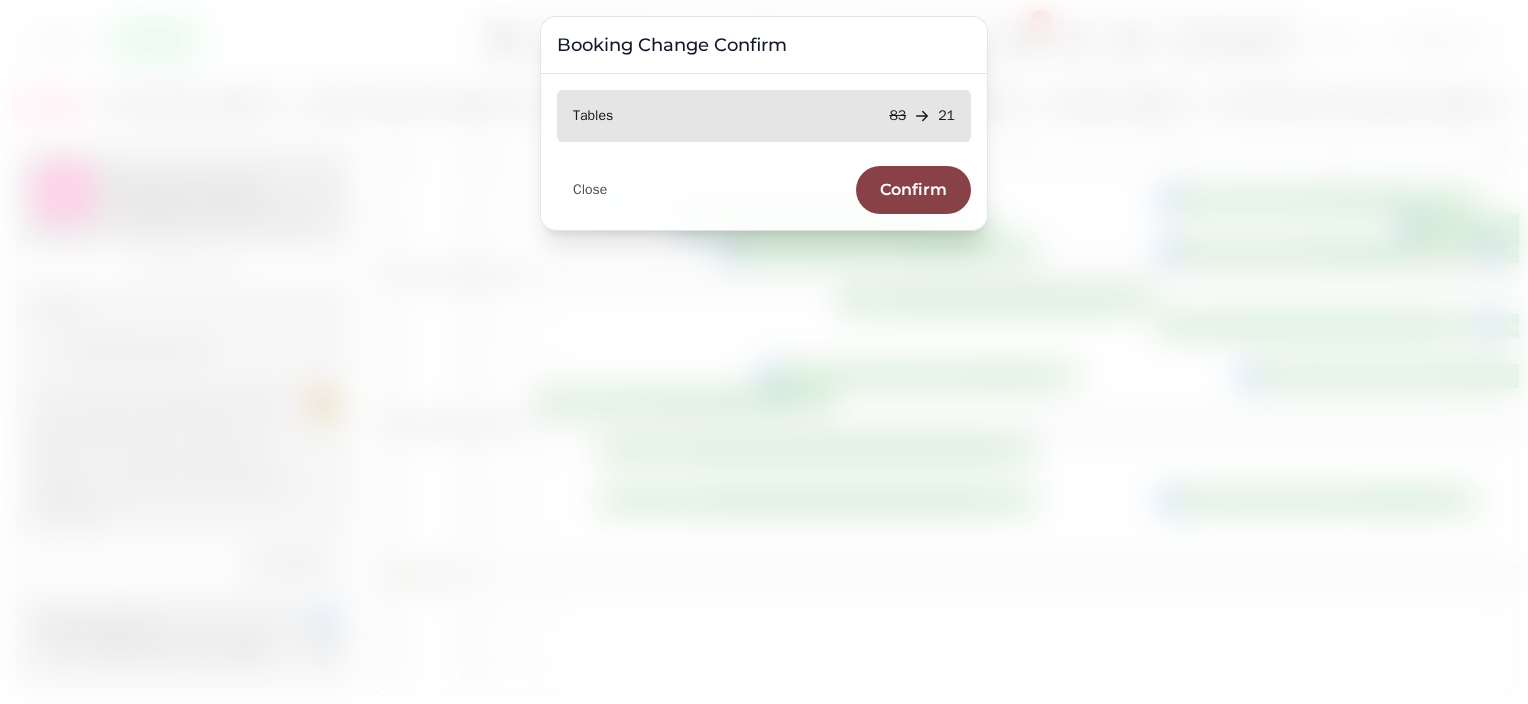click on "Confirm" at bounding box center [913, 190] 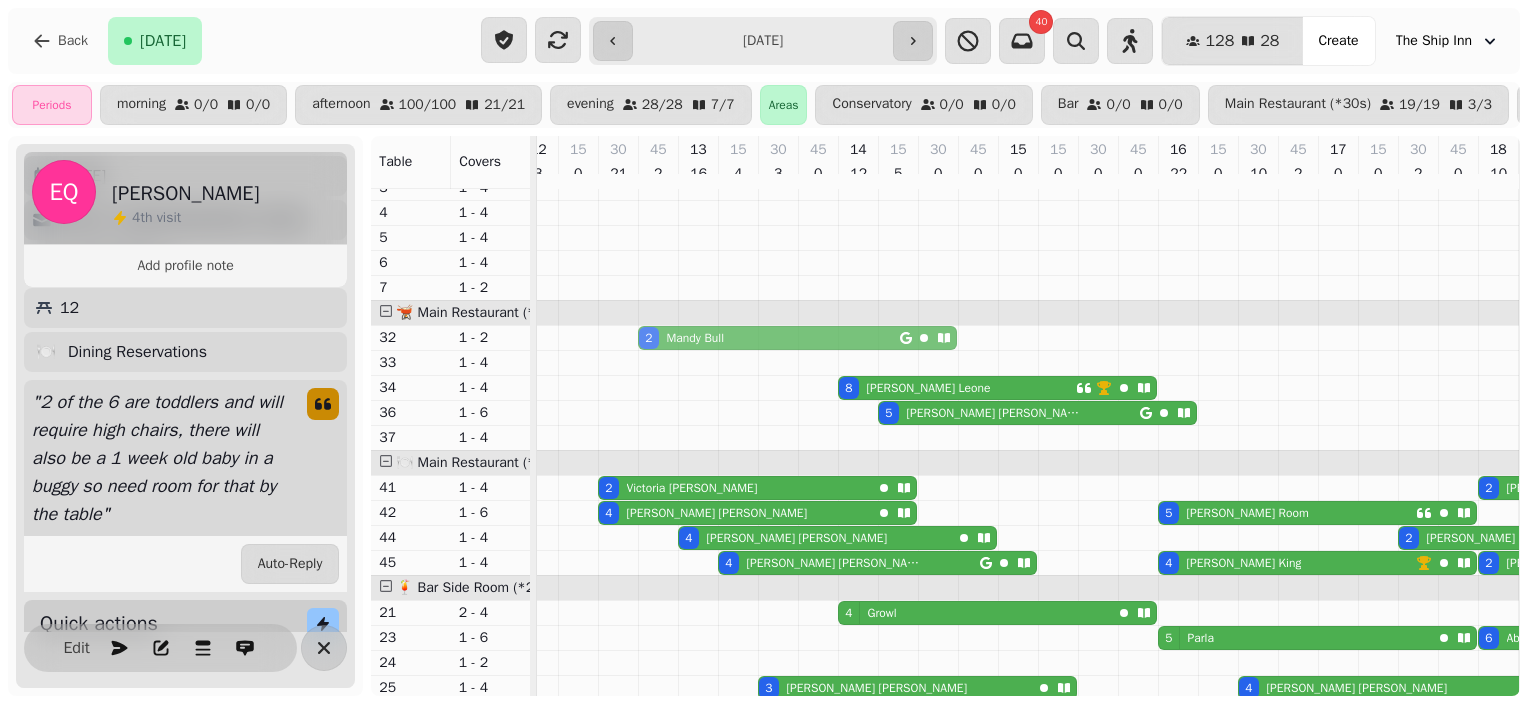 drag, startPoint x: 636, startPoint y: 302, endPoint x: 636, endPoint y: 348, distance: 46 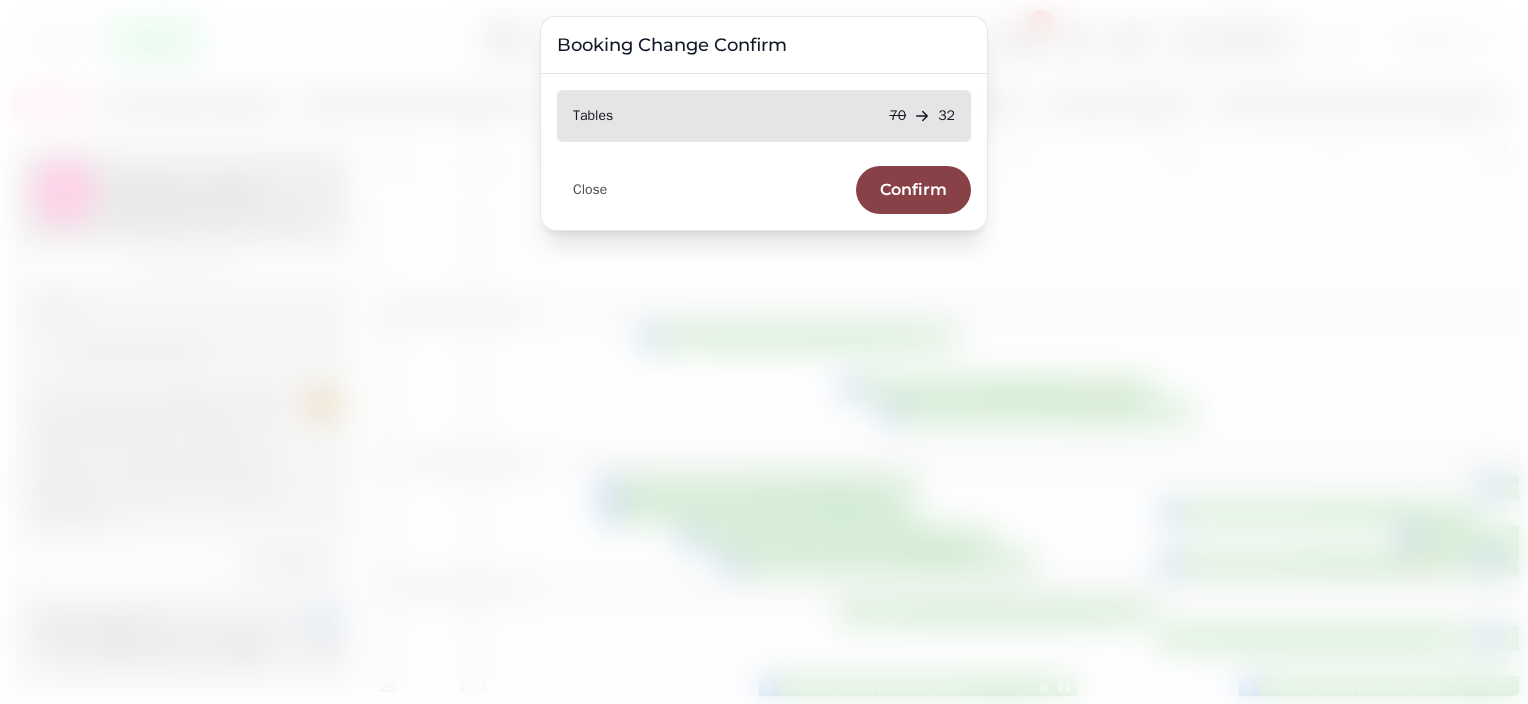 click on "Confirm" at bounding box center [913, 190] 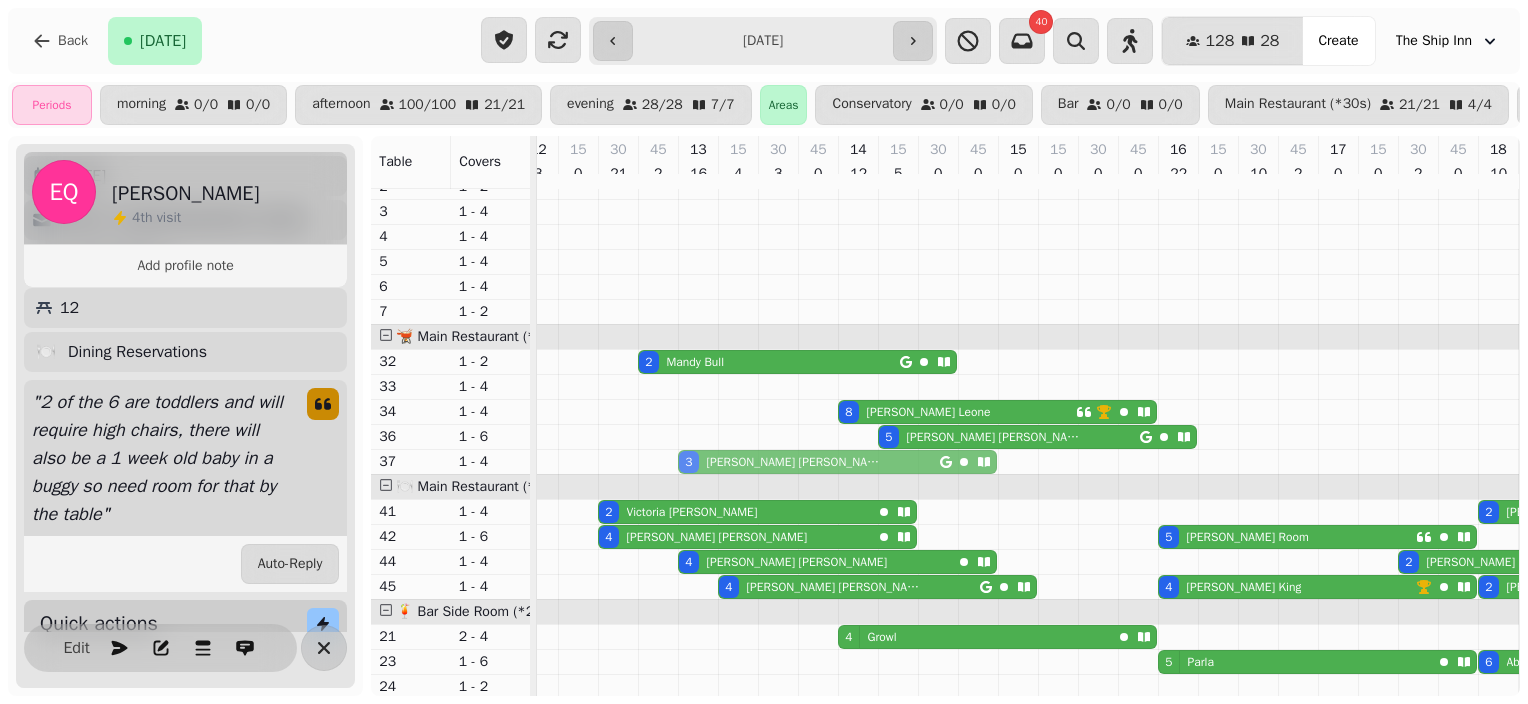 drag, startPoint x: 677, startPoint y: 372, endPoint x: 668, endPoint y: 473, distance: 101.4002 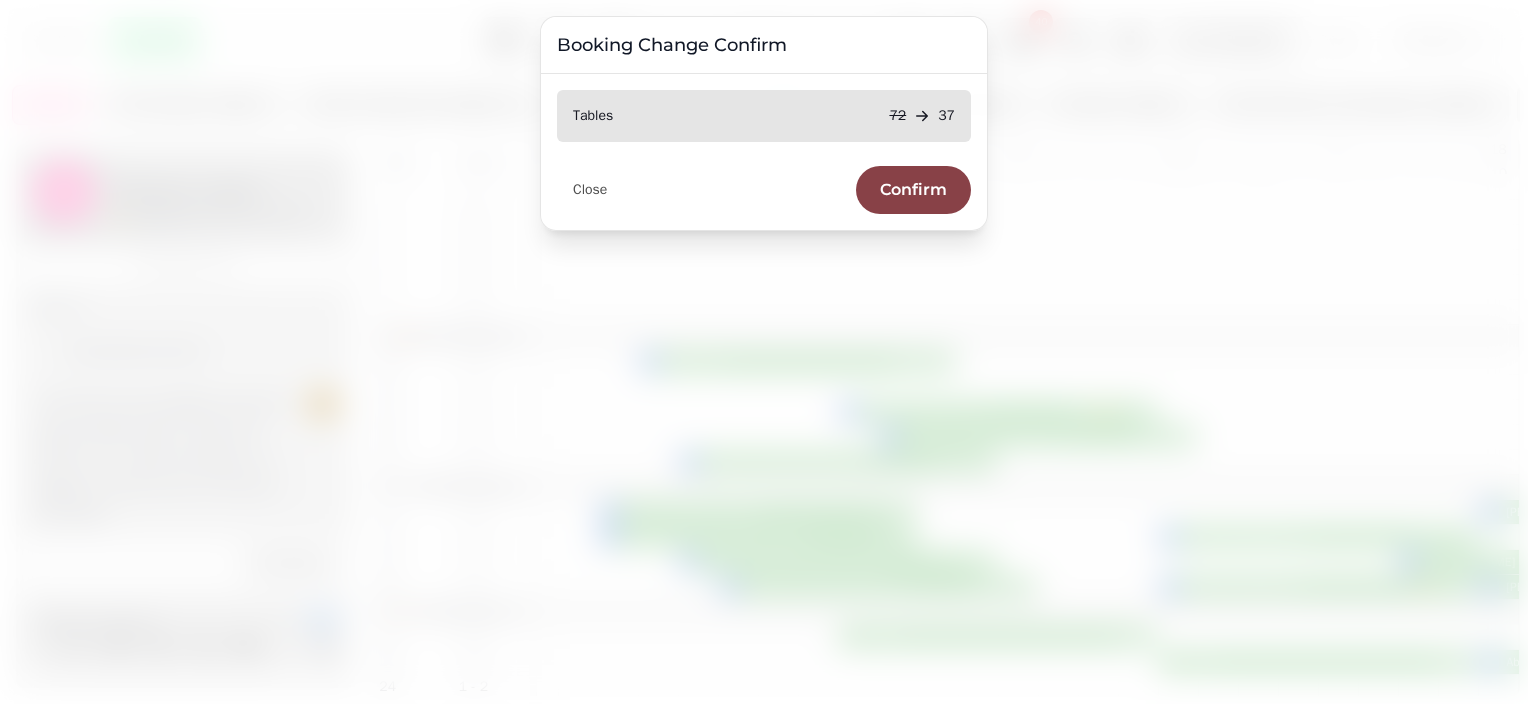 click on "Confirm" at bounding box center (913, 190) 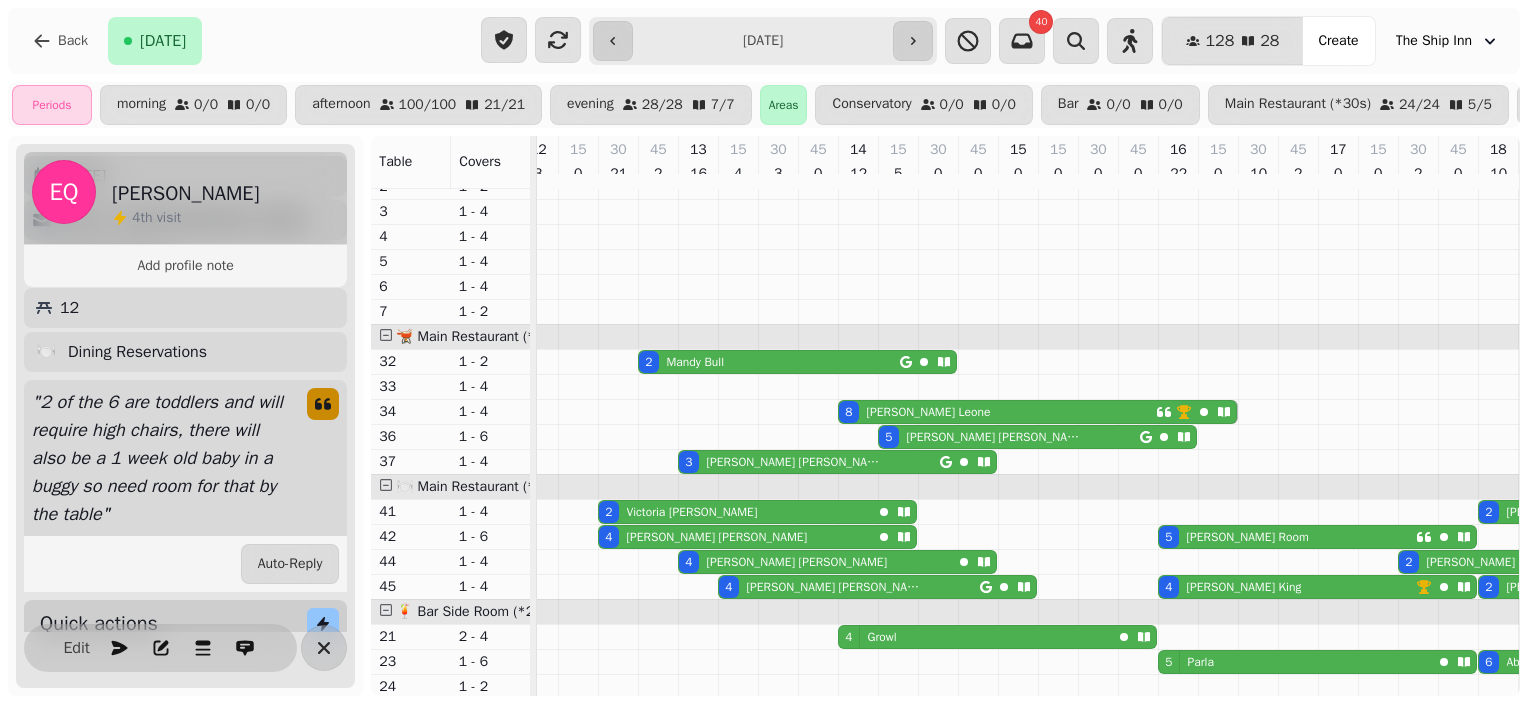 drag, startPoint x: 1143, startPoint y: 422, endPoint x: 1203, endPoint y: 418, distance: 60.133186 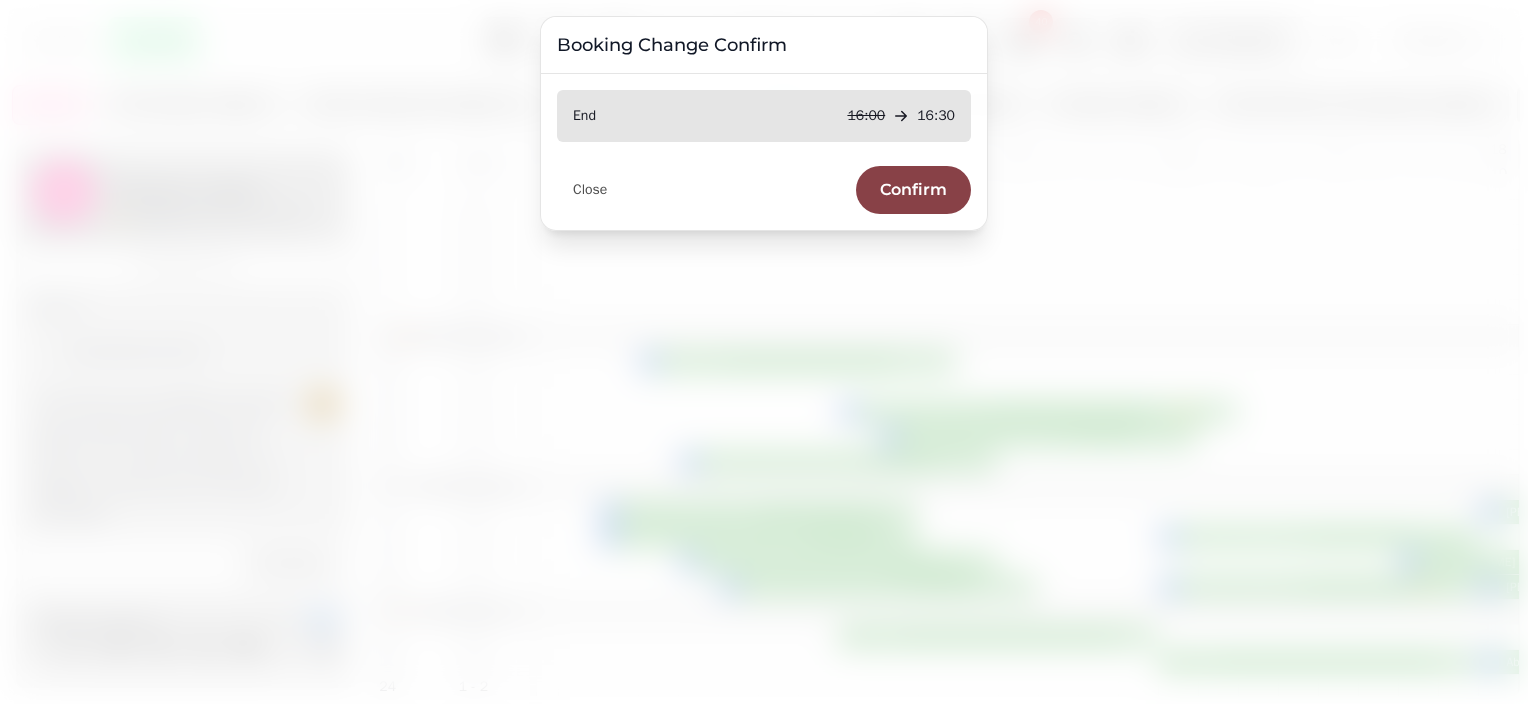 click on "Confirm" at bounding box center (913, 190) 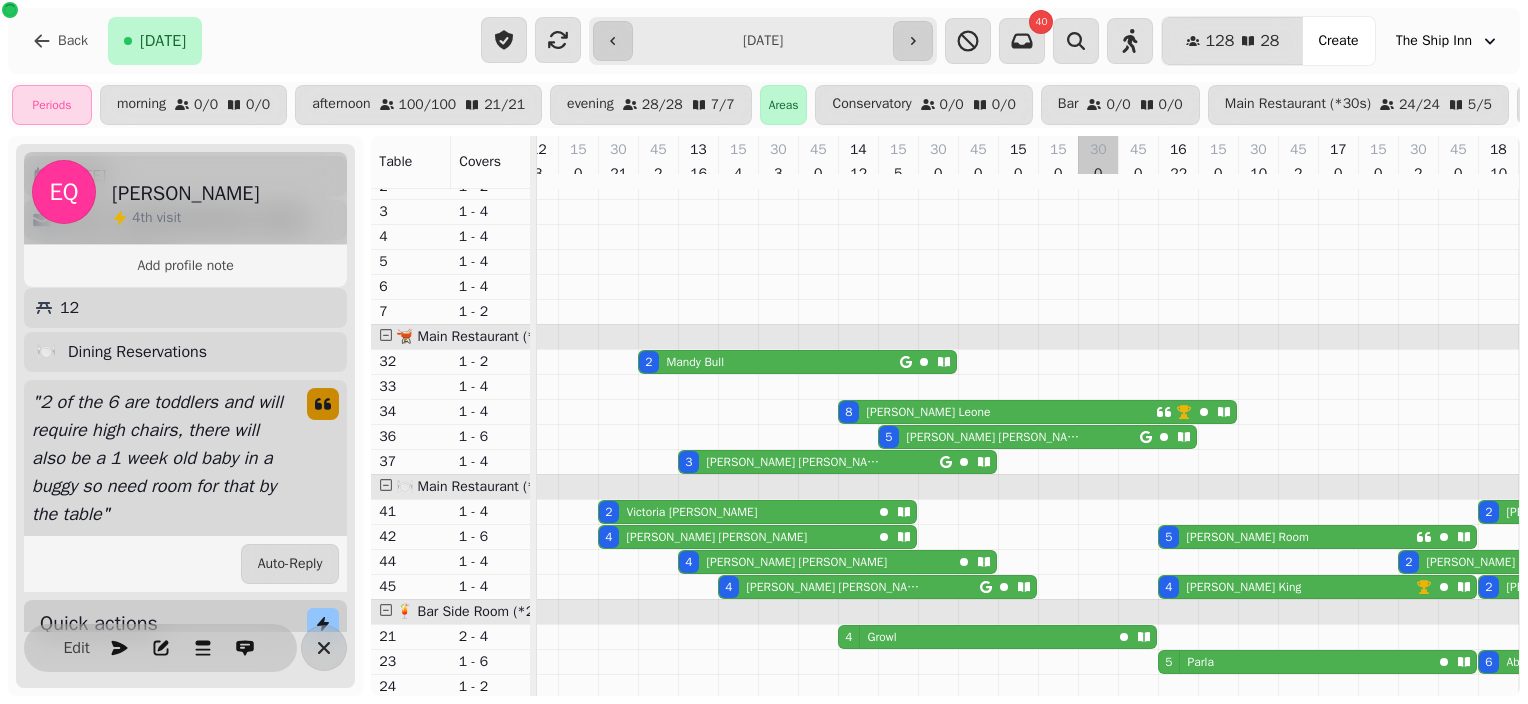 click on "8 [PERSON_NAME]" at bounding box center (997, 412) 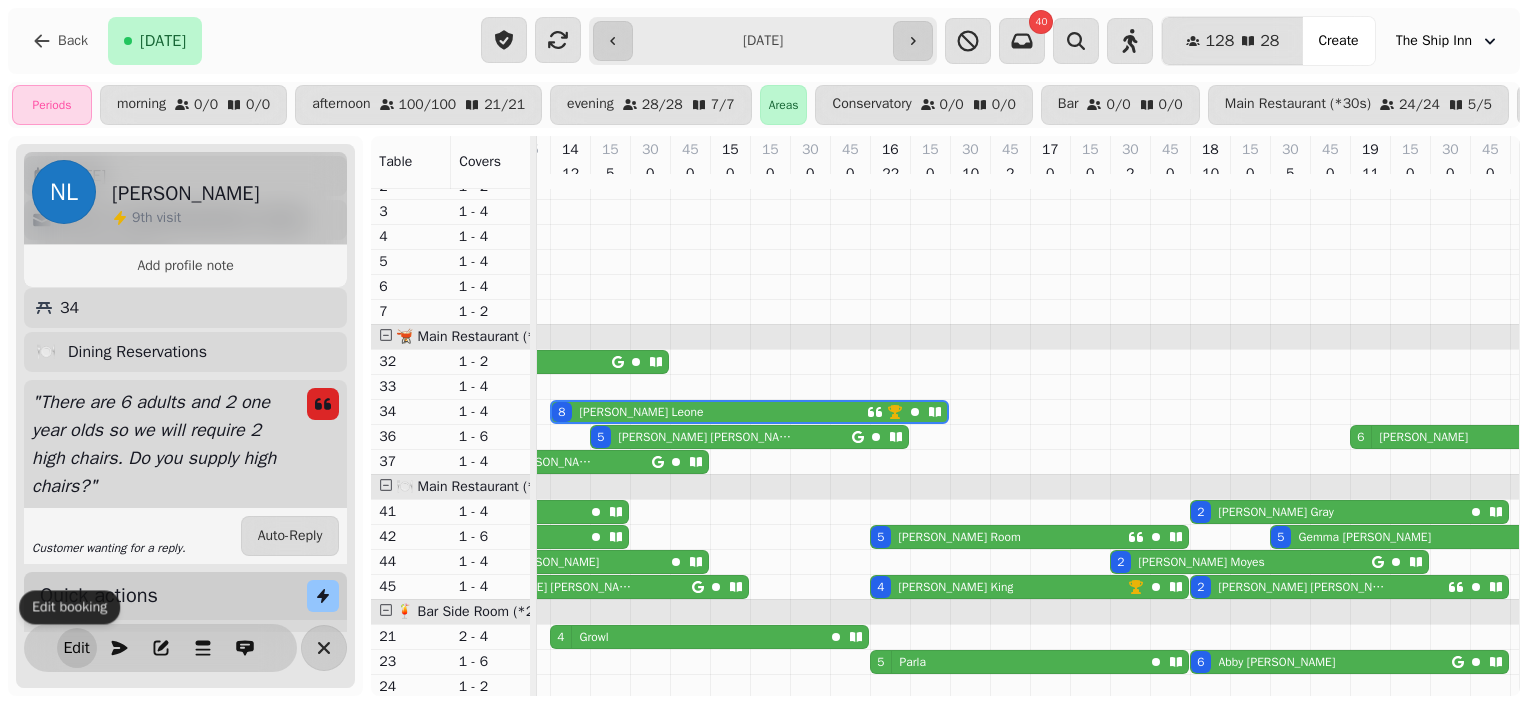 click on "Edit" at bounding box center (77, 648) 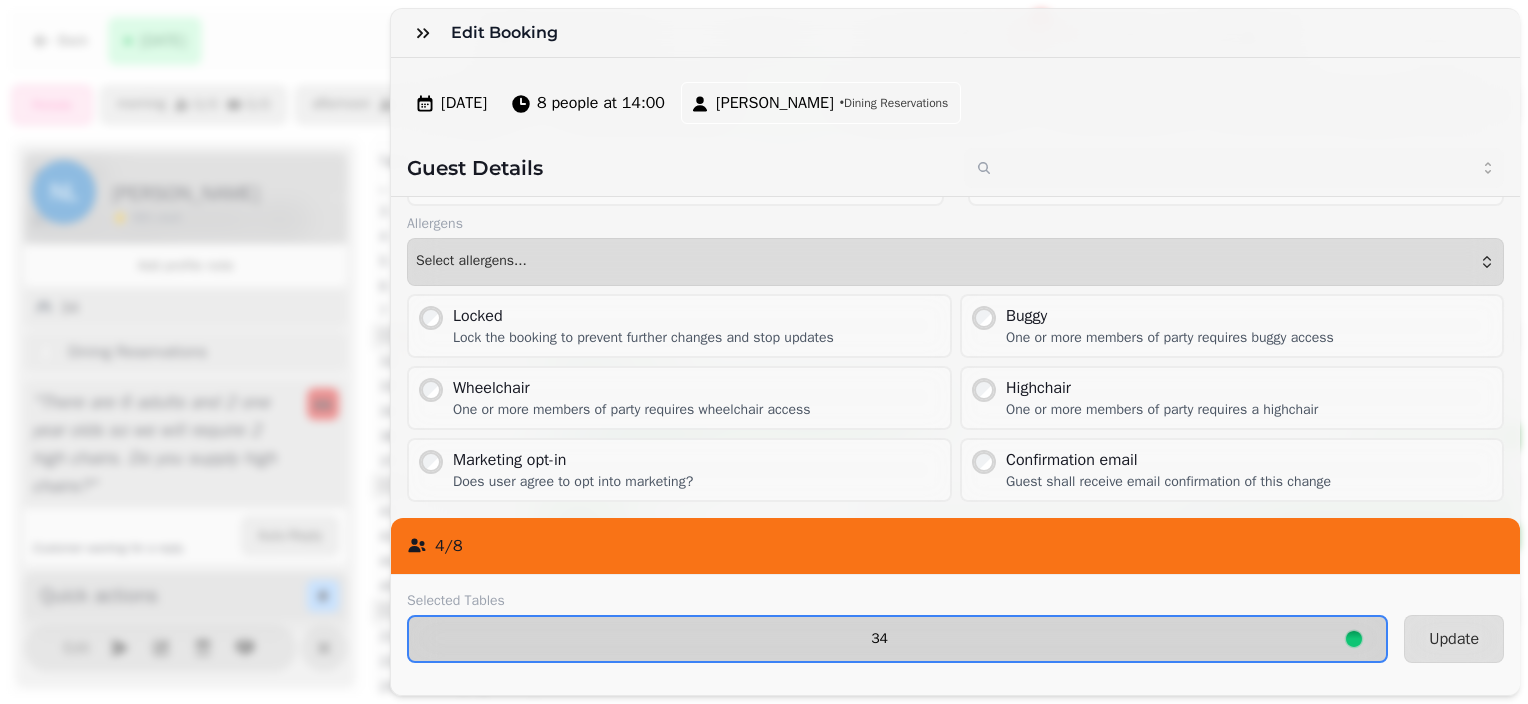 click on "34" at bounding box center (897, 639) 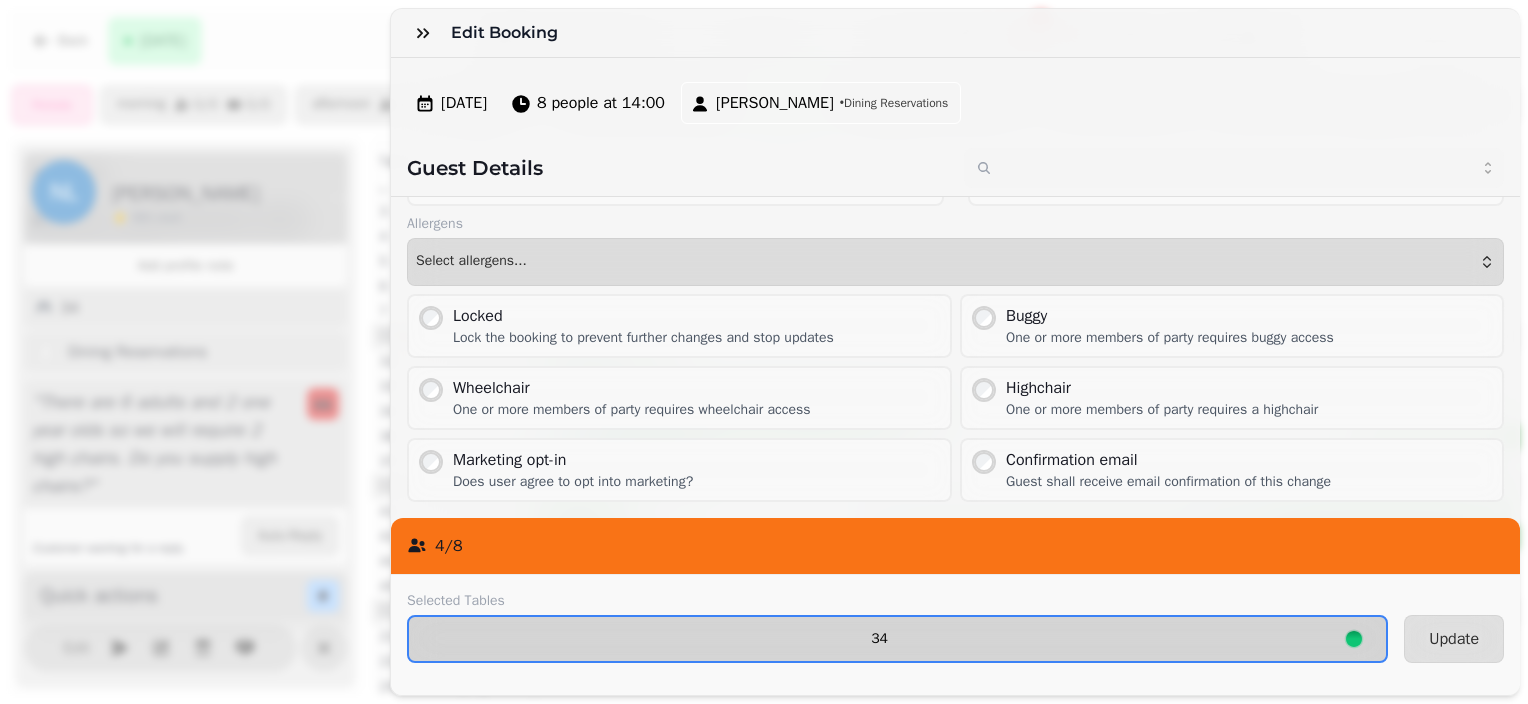 select on "**********" 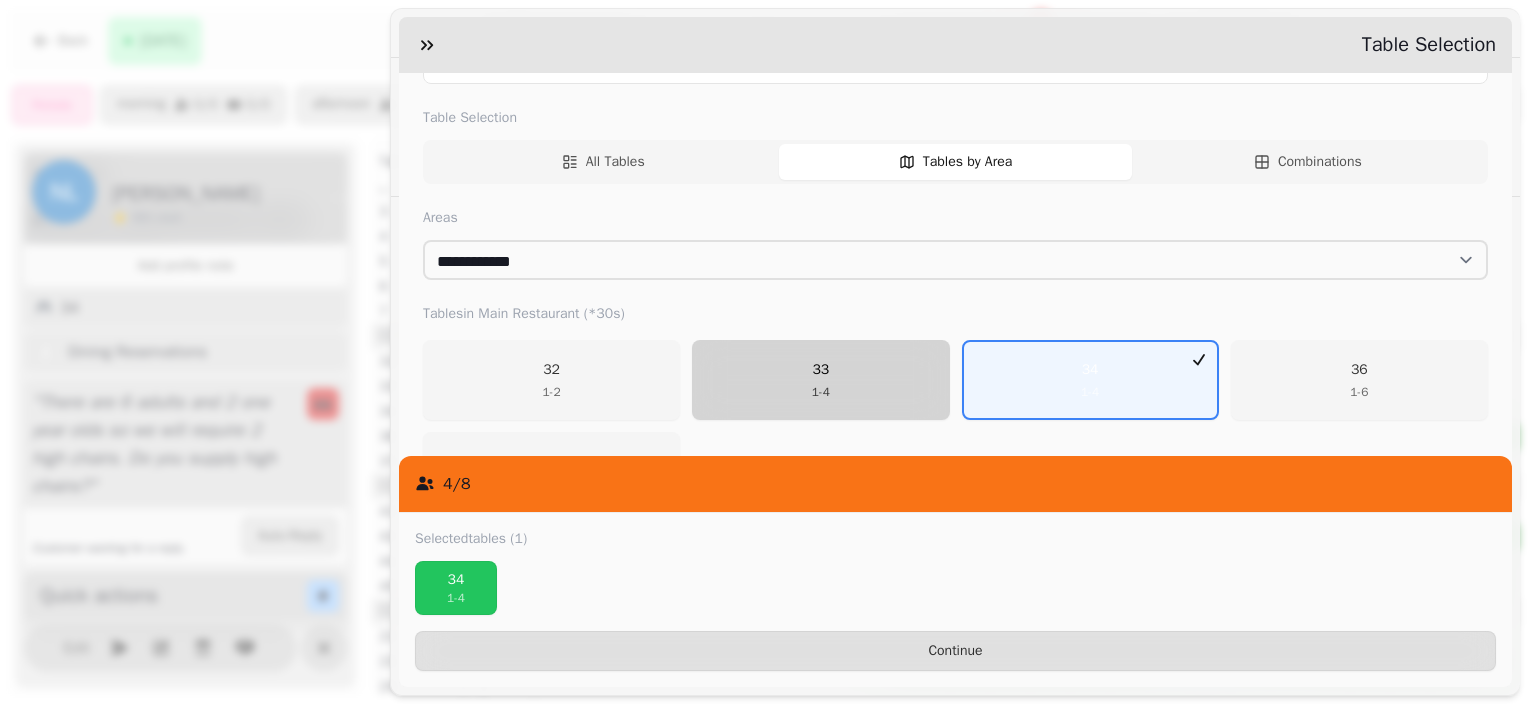 click on "33 1  -  4" at bounding box center [820, 380] 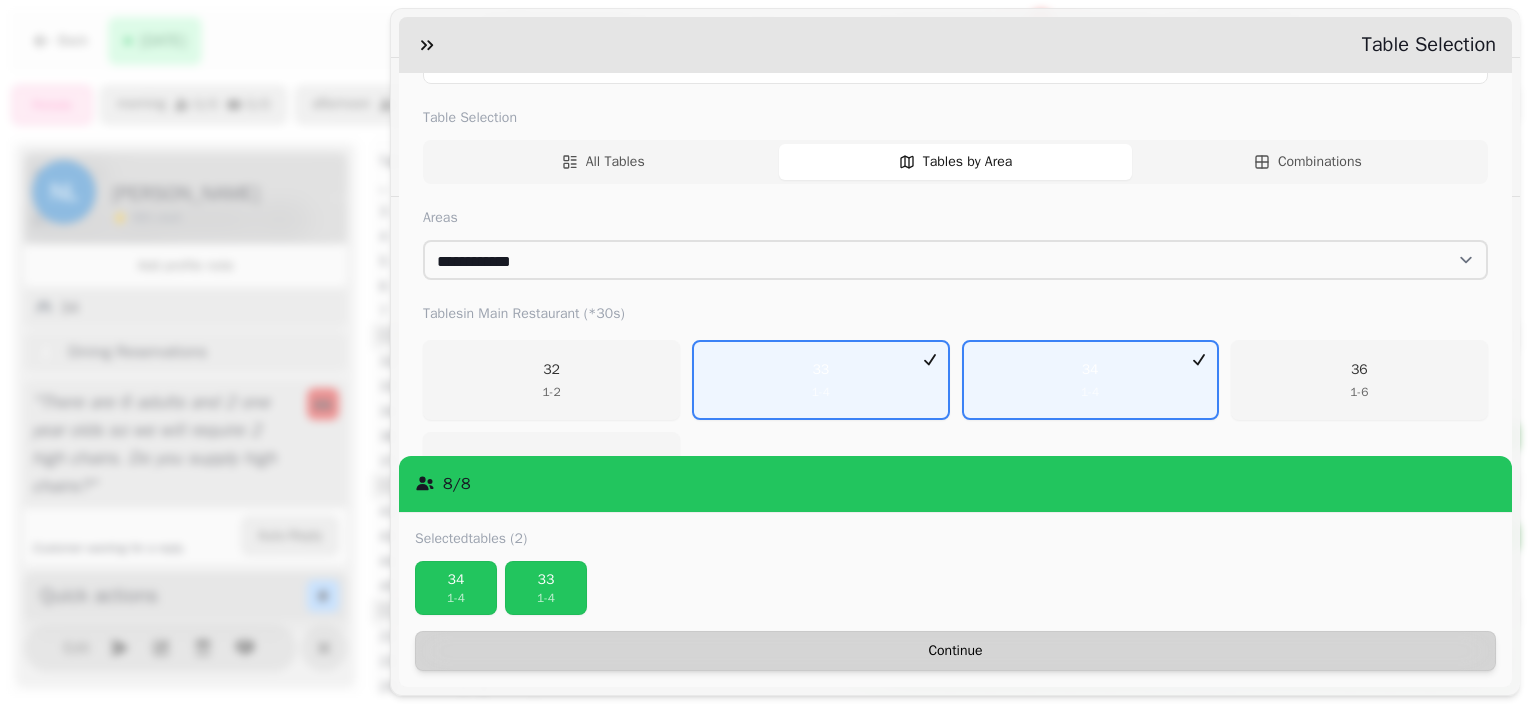 click on "Continue" at bounding box center [955, 651] 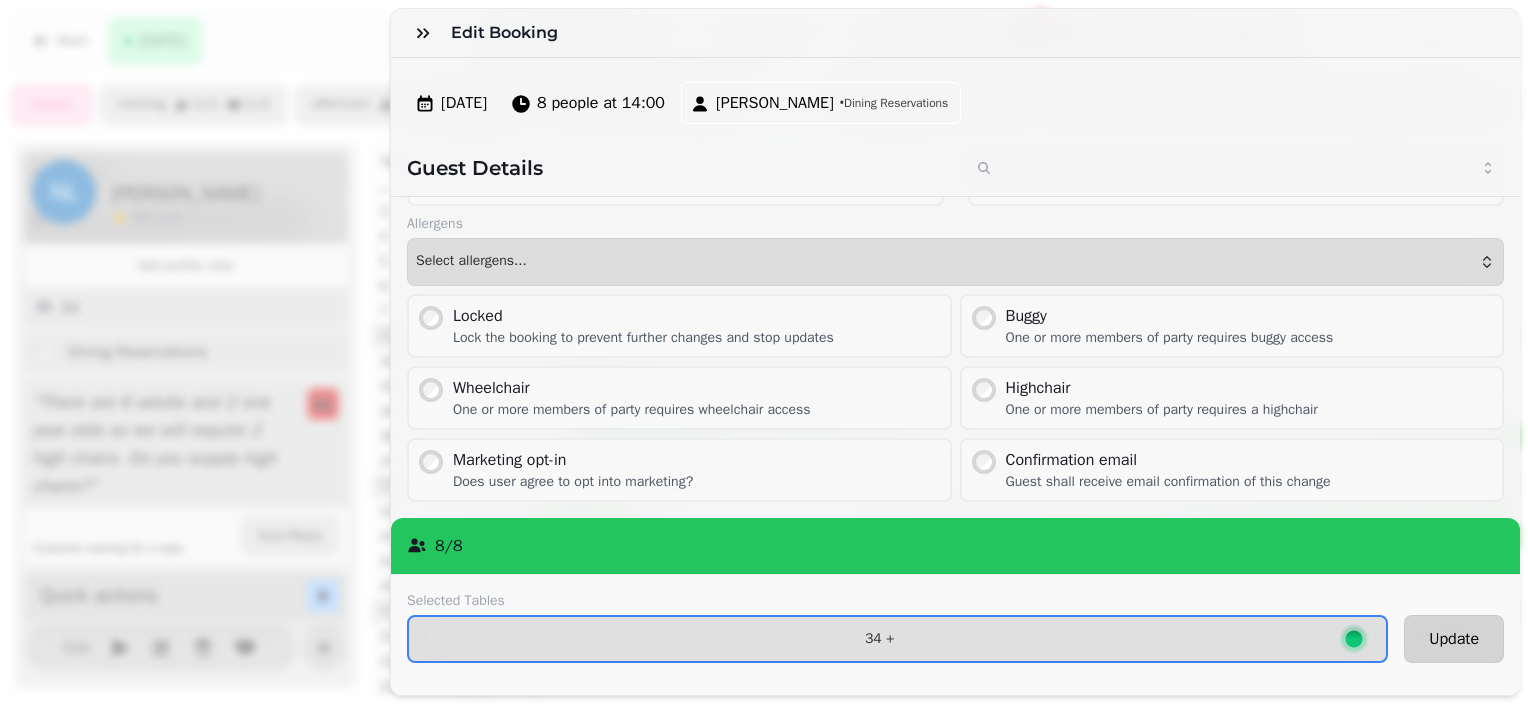 click on "Update" at bounding box center [1454, 639] 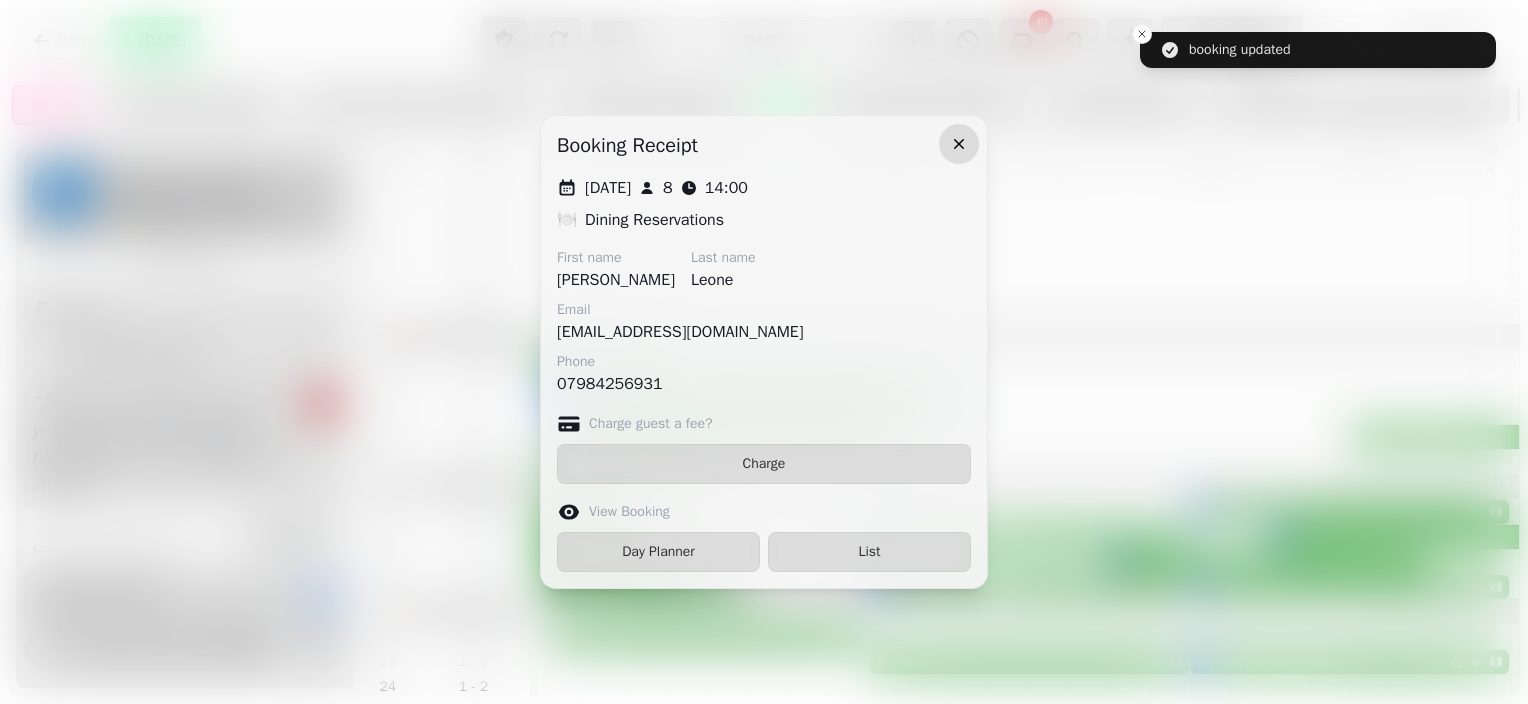 click 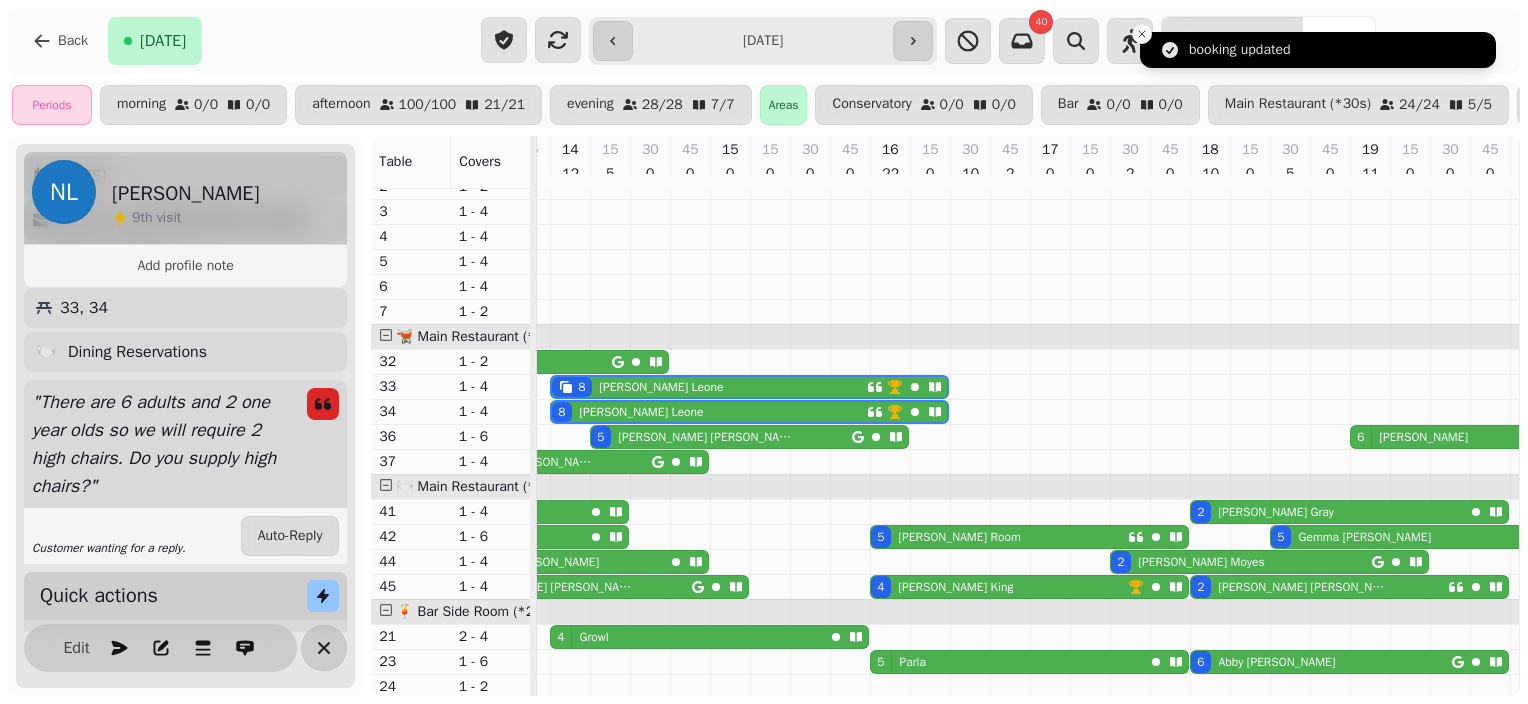 click 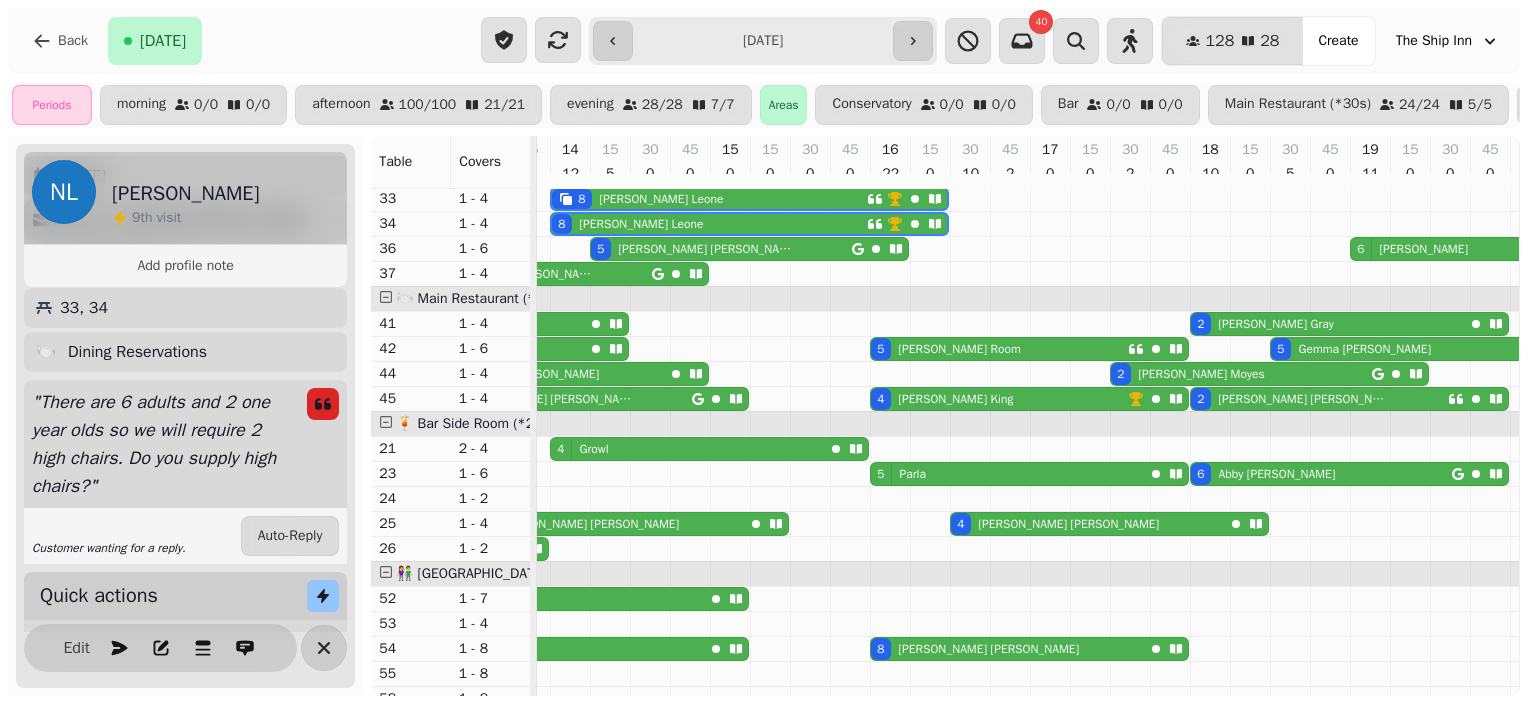 scroll, scrollTop: 536, scrollLeft: 787, axis: both 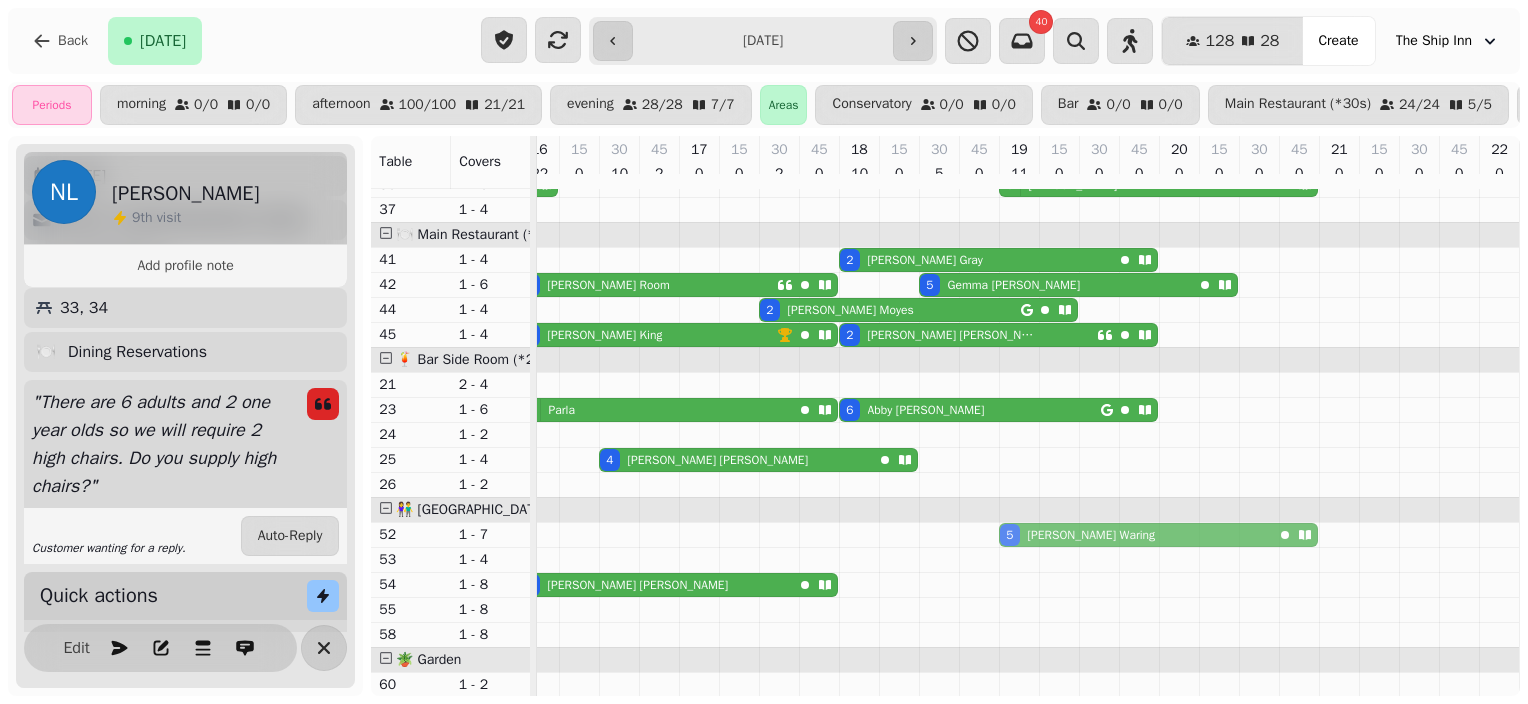 drag, startPoint x: 999, startPoint y: 382, endPoint x: 999, endPoint y: 543, distance: 161 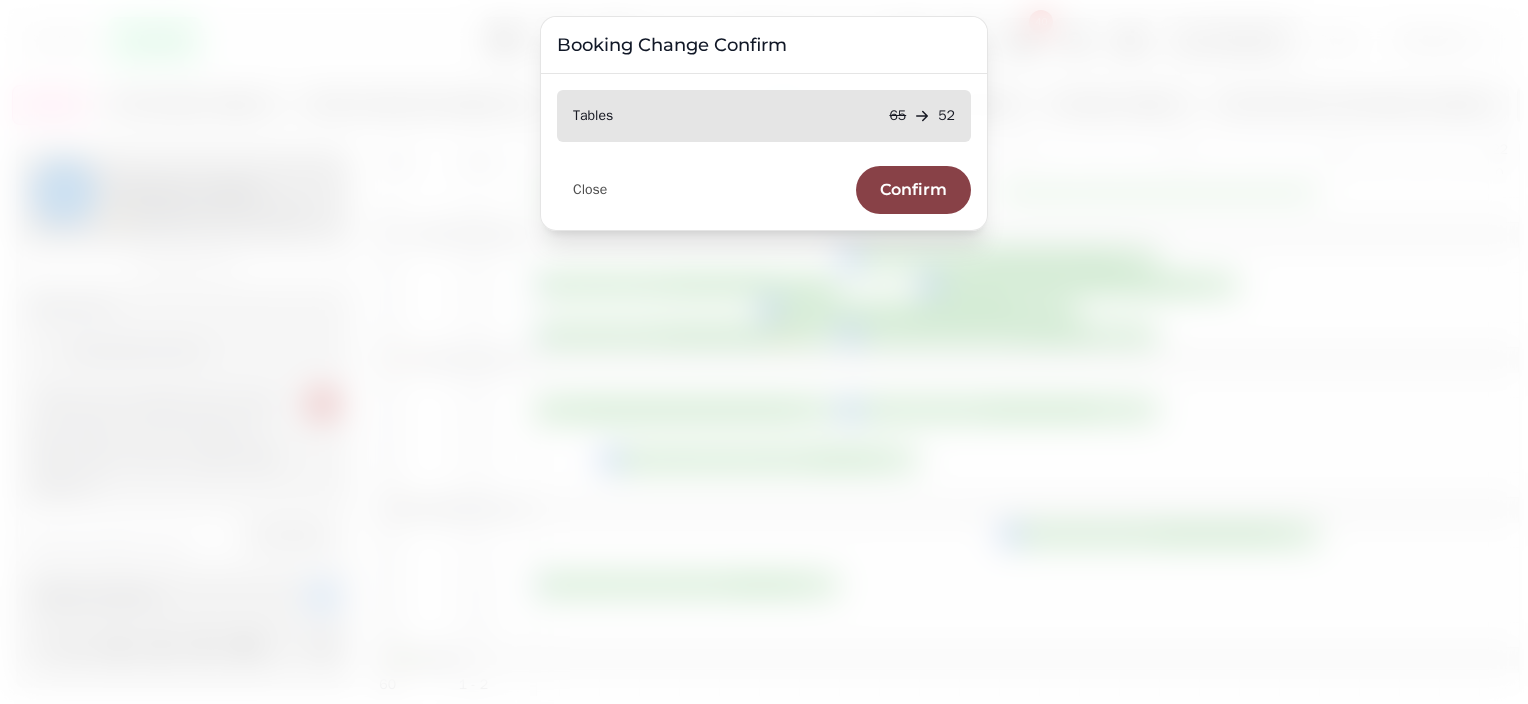 click on "Confirm" at bounding box center [913, 190] 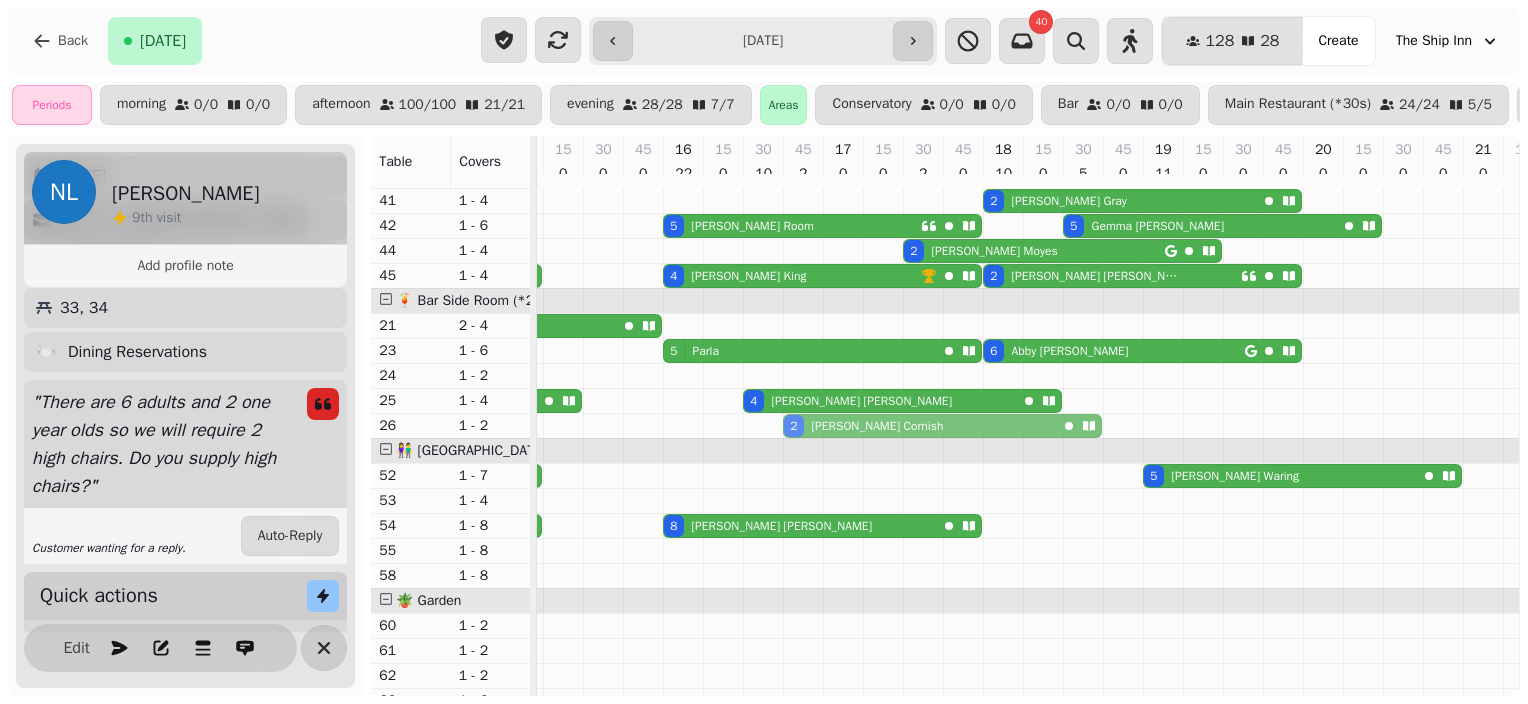 click on "2 [PERSON_NAME] 8 [PERSON_NAME] 8 [PERSON_NAME] 5 [PERSON_NAME] 6 [PERSON_NAME]   3 [PERSON_NAME] 2 [PERSON_NAME] 2 [PERSON_NAME] 4 [PERSON_NAME] 5 [PERSON_NAME]   Room 5 [PERSON_NAME] 4 [PERSON_NAME] 2 [PERSON_NAME] 4 [PERSON_NAME] 4 [PERSON_NAME] 2 [PERSON_NAME] 4   Growl 5   Parla 6 [PERSON_NAME] 3 [PERSON_NAME] 4 [PERSON_NAME] 2 Dallas   2 [PERSON_NAME] 15   [PERSON_NAME] 5 [PERSON_NAME] 15   [PERSON_NAME] 8 [PERSON_NAME] 2 [PERSON_NAME] 1 [PERSON_NAME] 9 [PERSON_NAME]   6 [PERSON_NAME]" at bounding box center [603, 651] 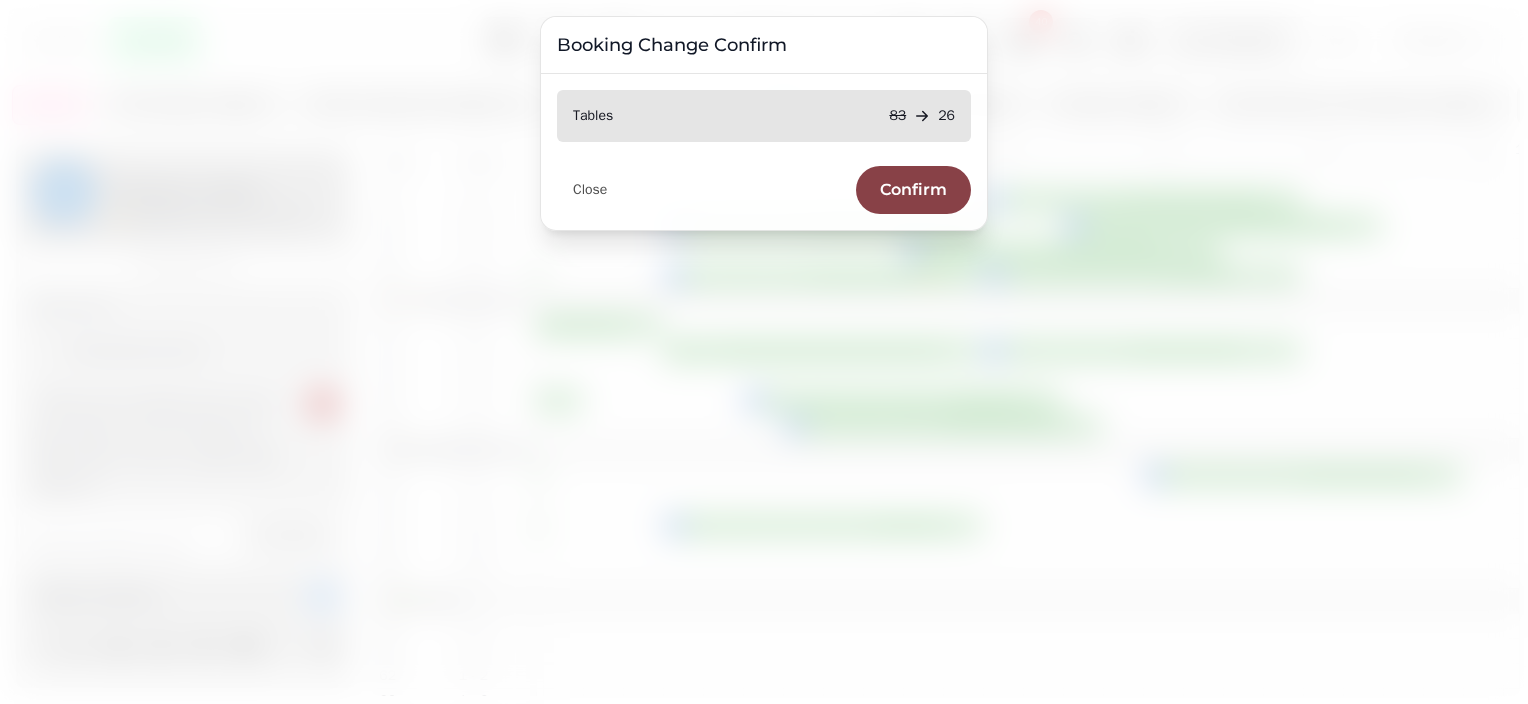 click on "Confirm" at bounding box center [913, 190] 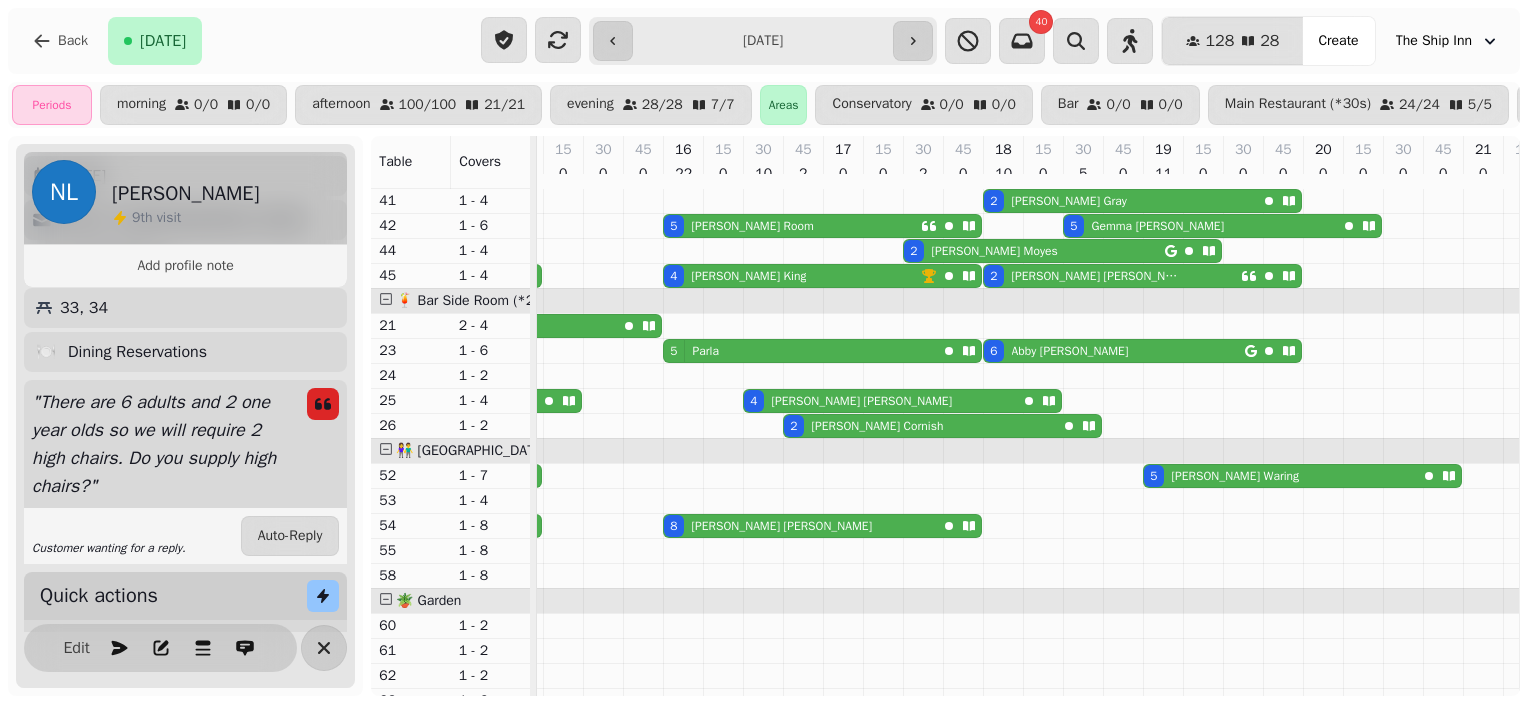 scroll, scrollTop: 194, scrollLeft: 994, axis: both 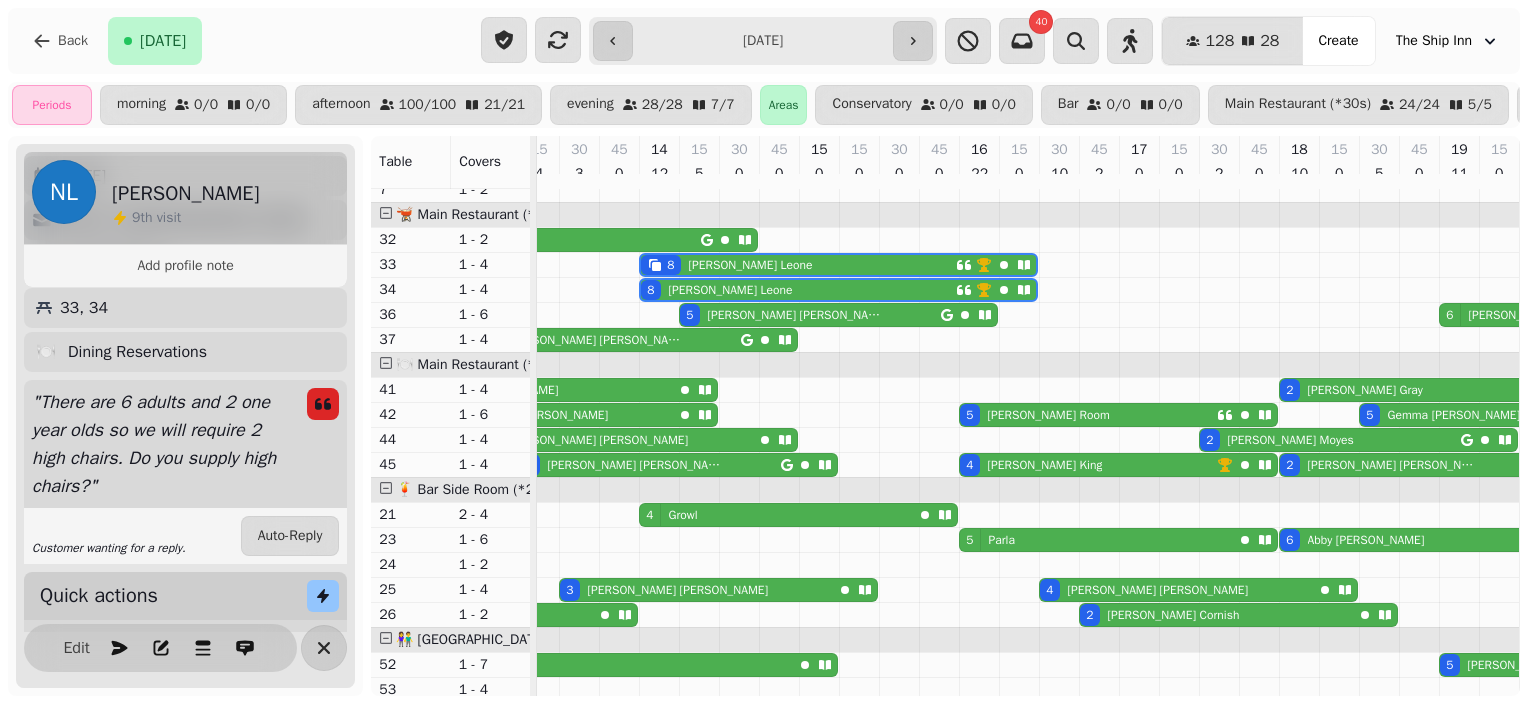 click on "8 [PERSON_NAME]" at bounding box center (798, 265) 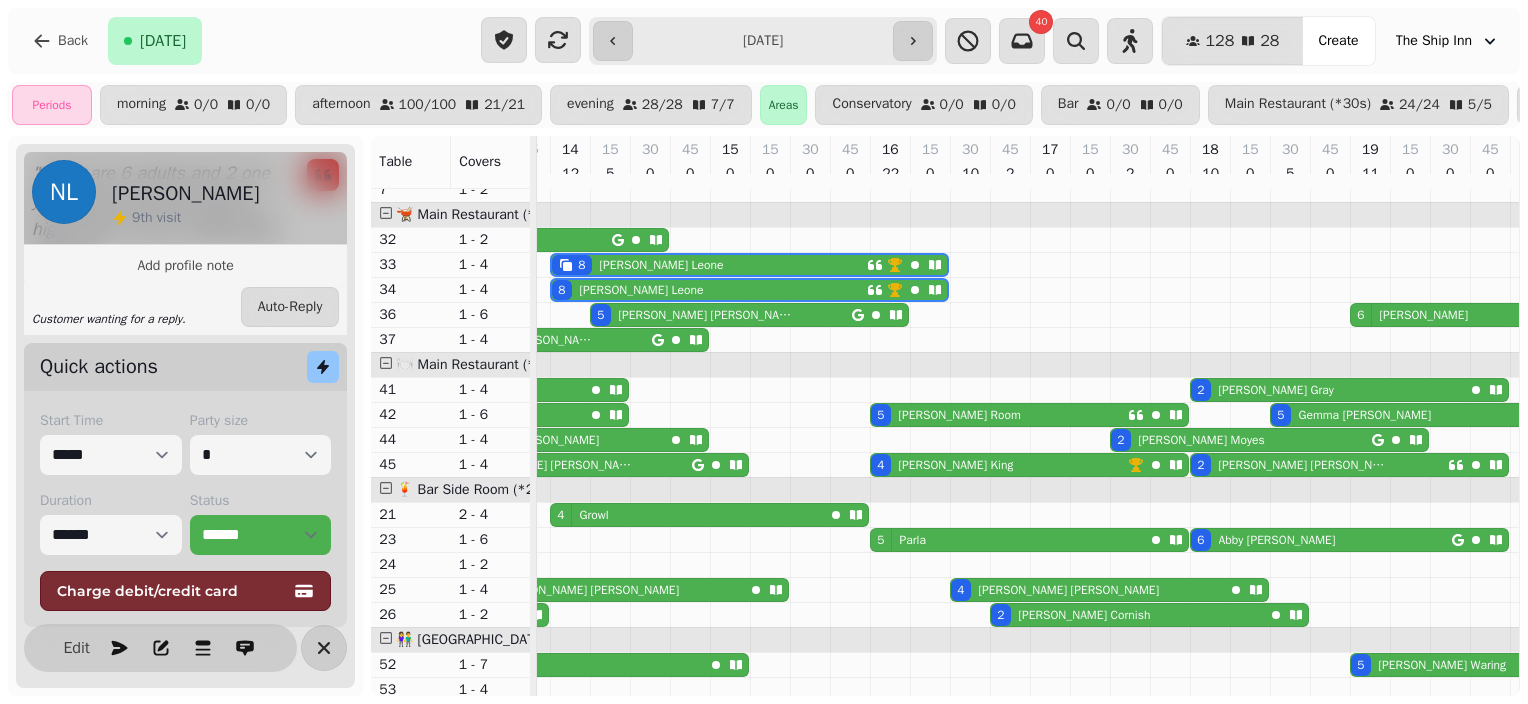 scroll, scrollTop: 472, scrollLeft: 0, axis: vertical 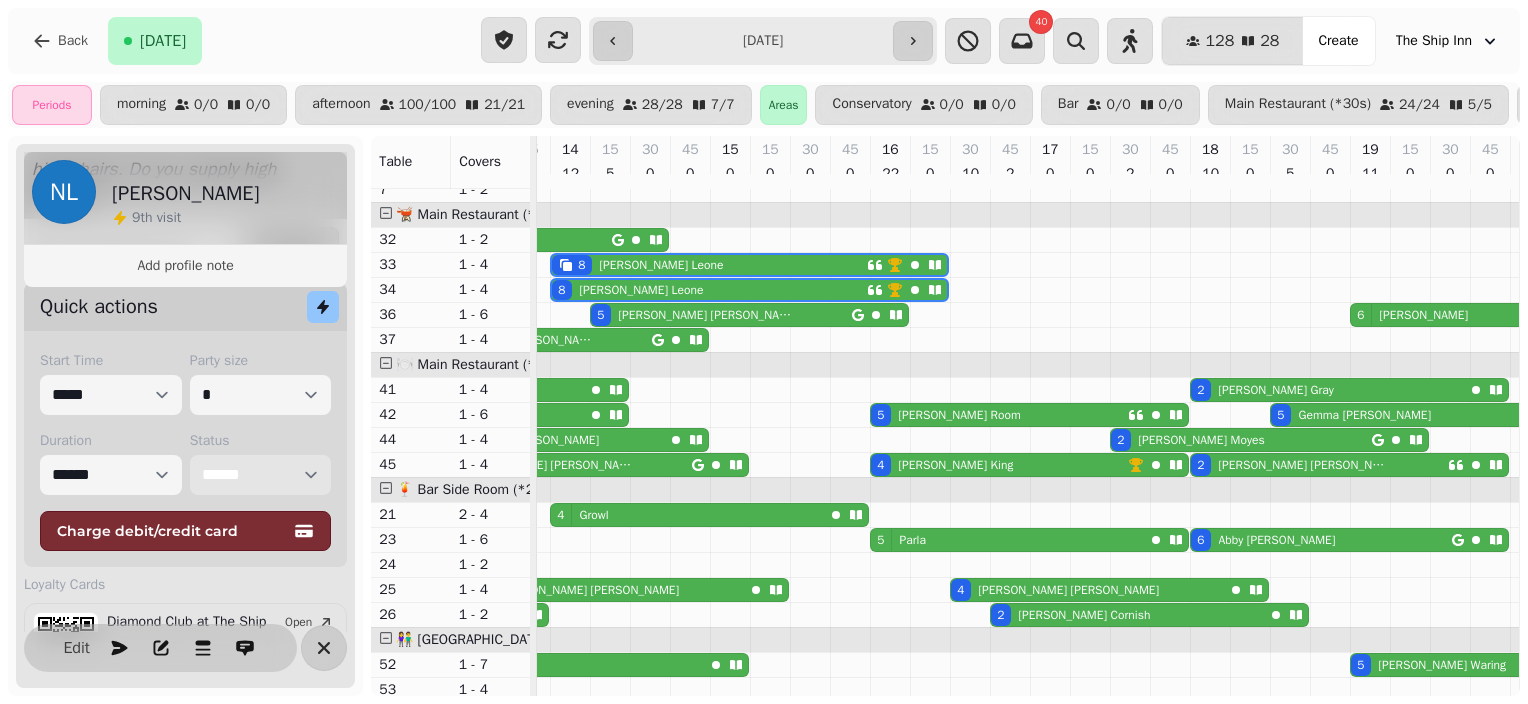 click on "**********" at bounding box center (261, 475) 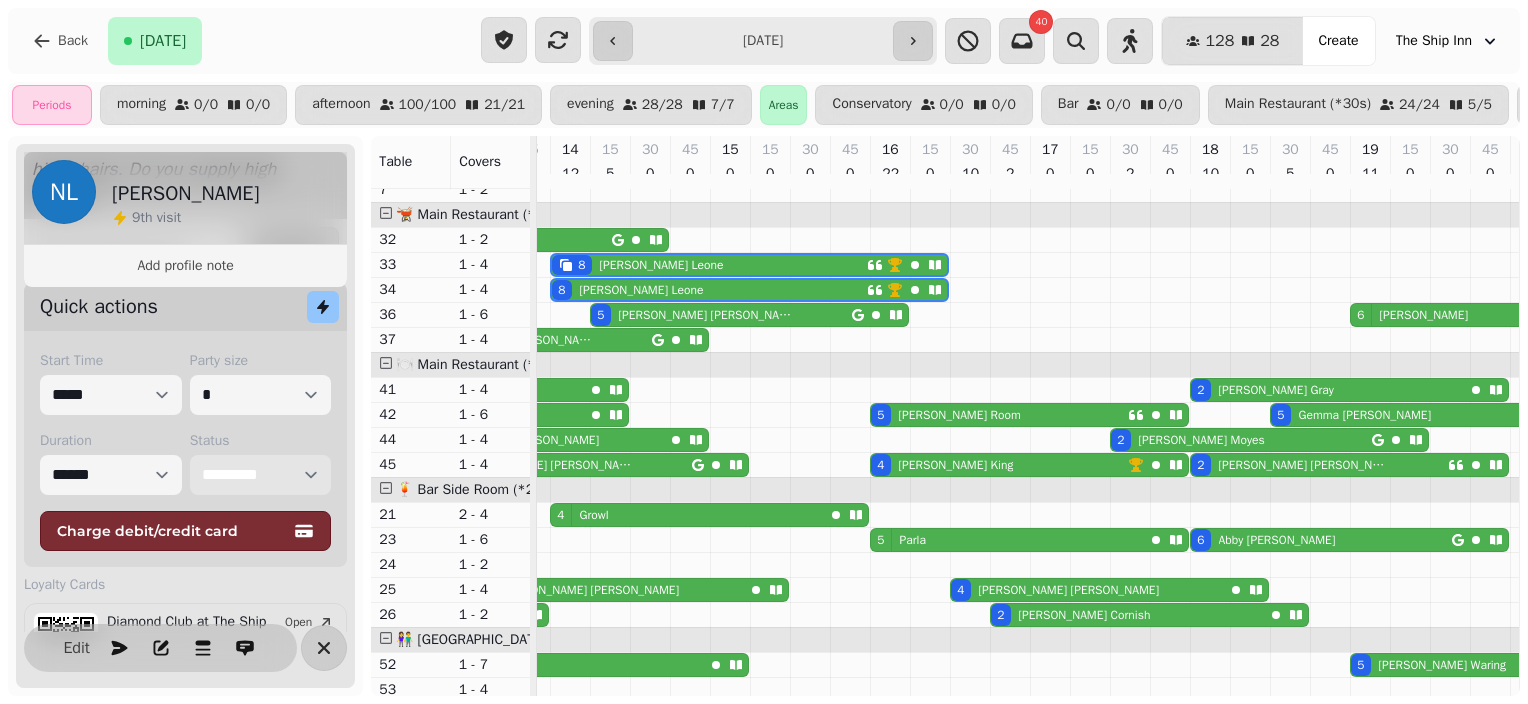 click on "**********" at bounding box center [261, 475] 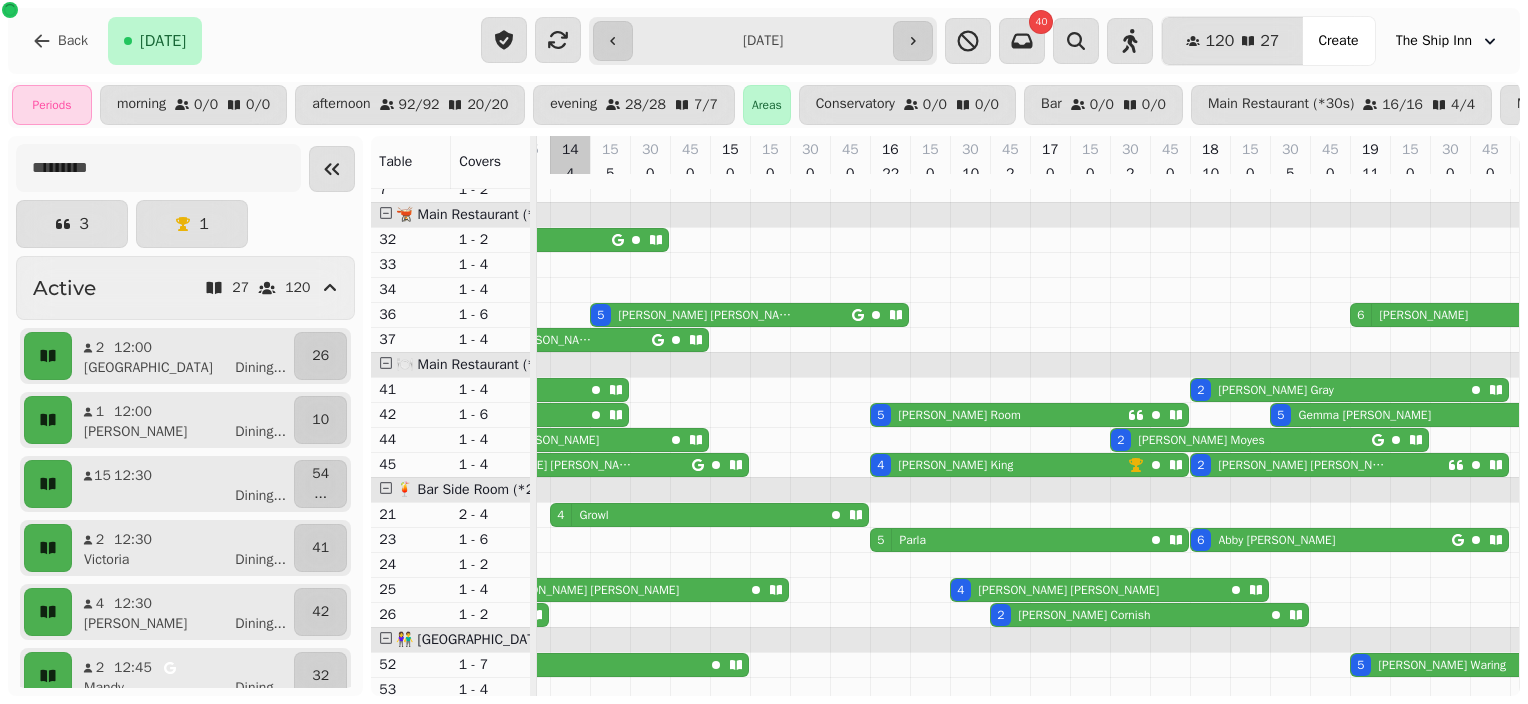 scroll, scrollTop: 420, scrollLeft: 528, axis: both 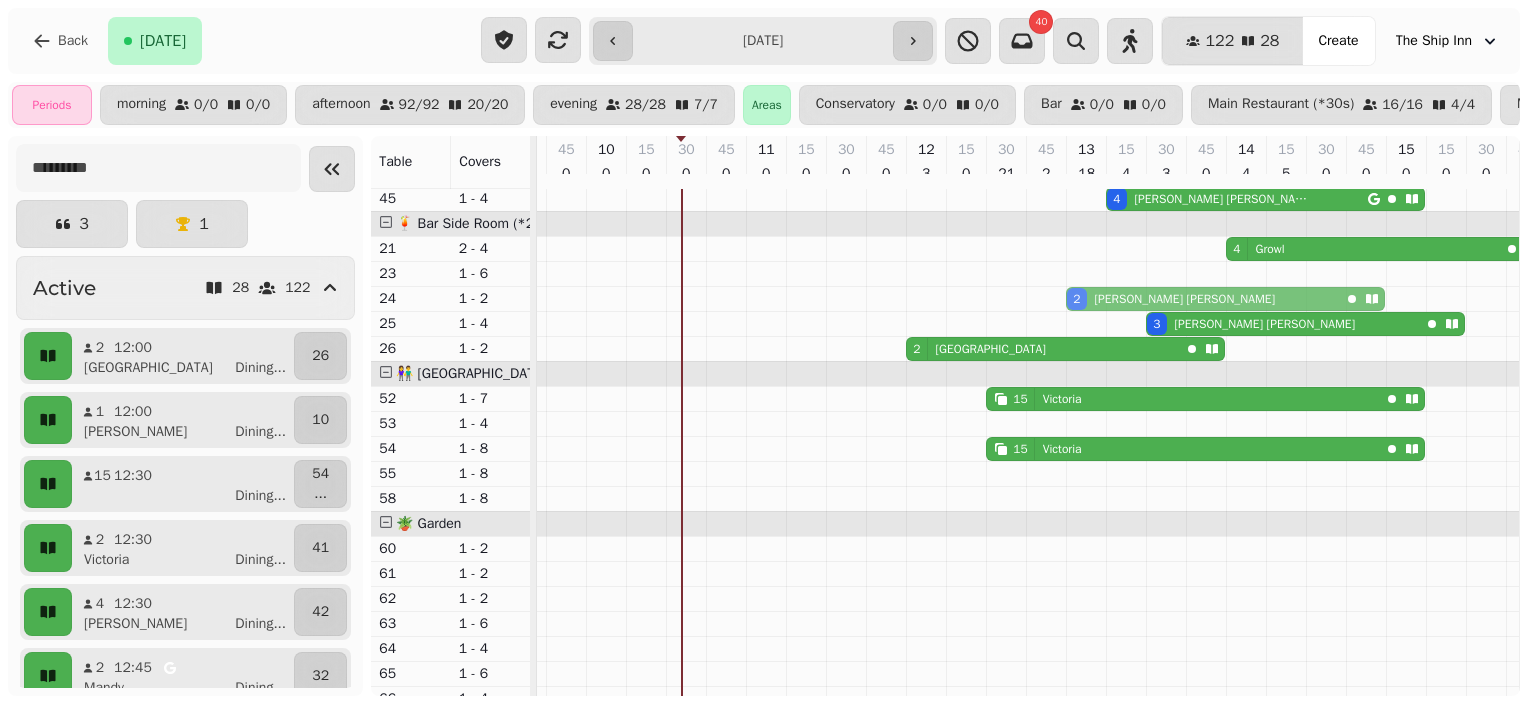 drag, startPoint x: 1067, startPoint y: 485, endPoint x: 1071, endPoint y: 303, distance: 182.04395 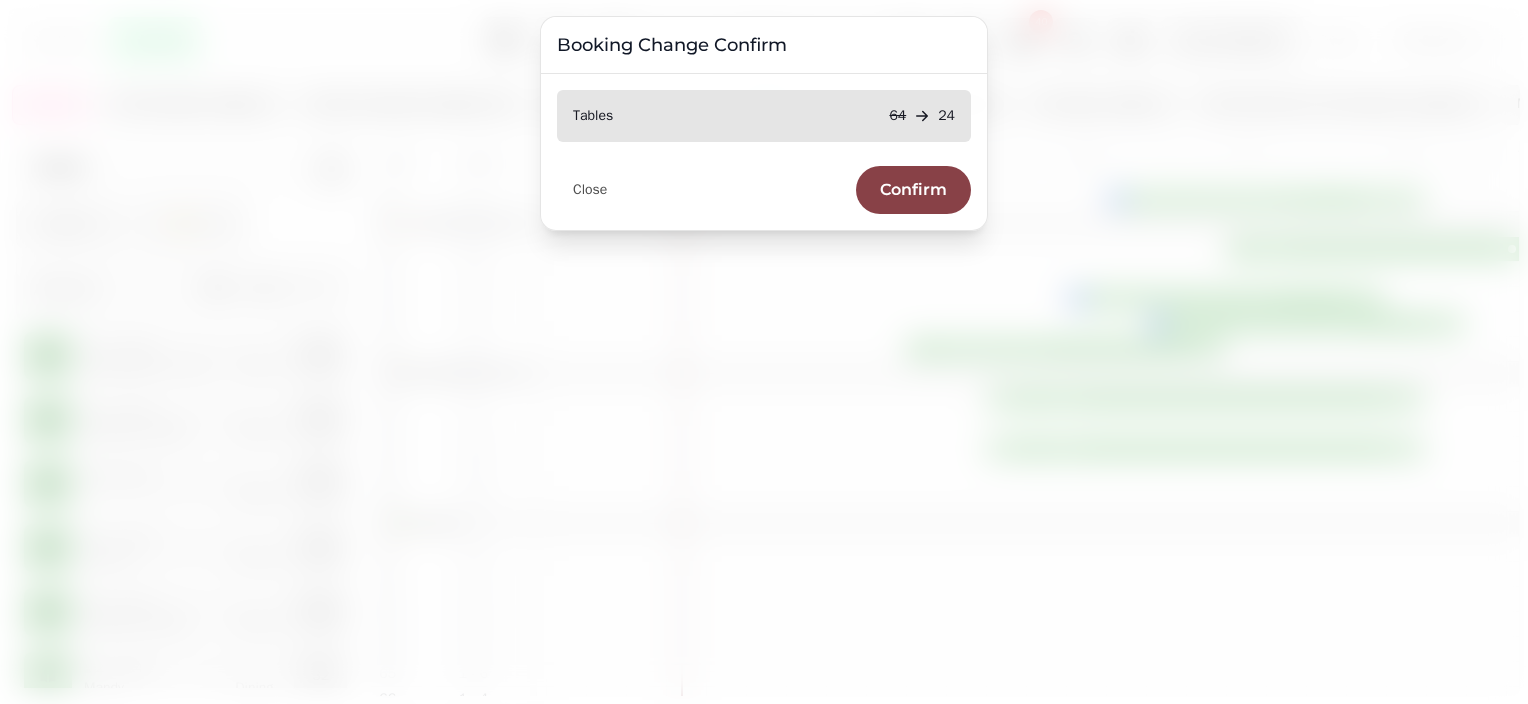 click on "Confirm" at bounding box center [913, 190] 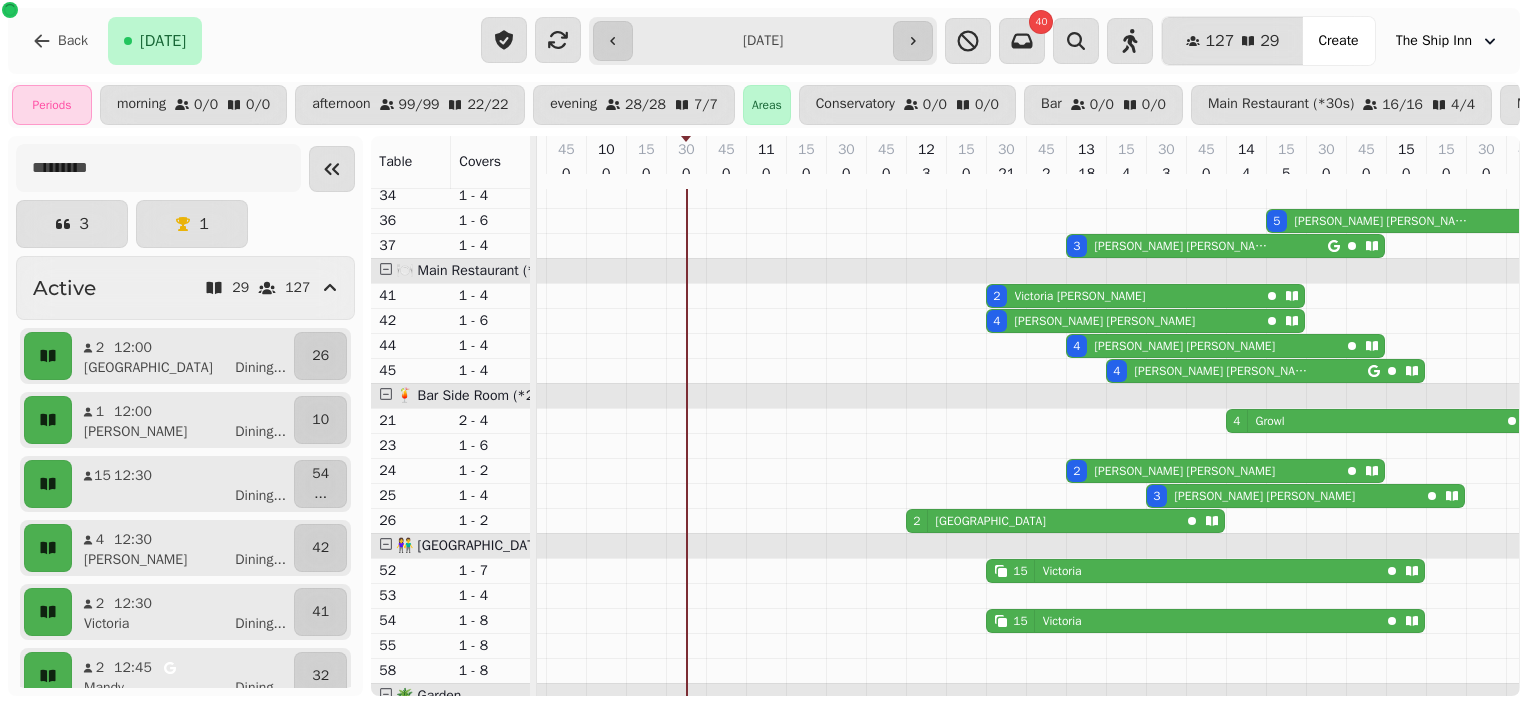scroll, scrollTop: 1179, scrollLeft: 111, axis: both 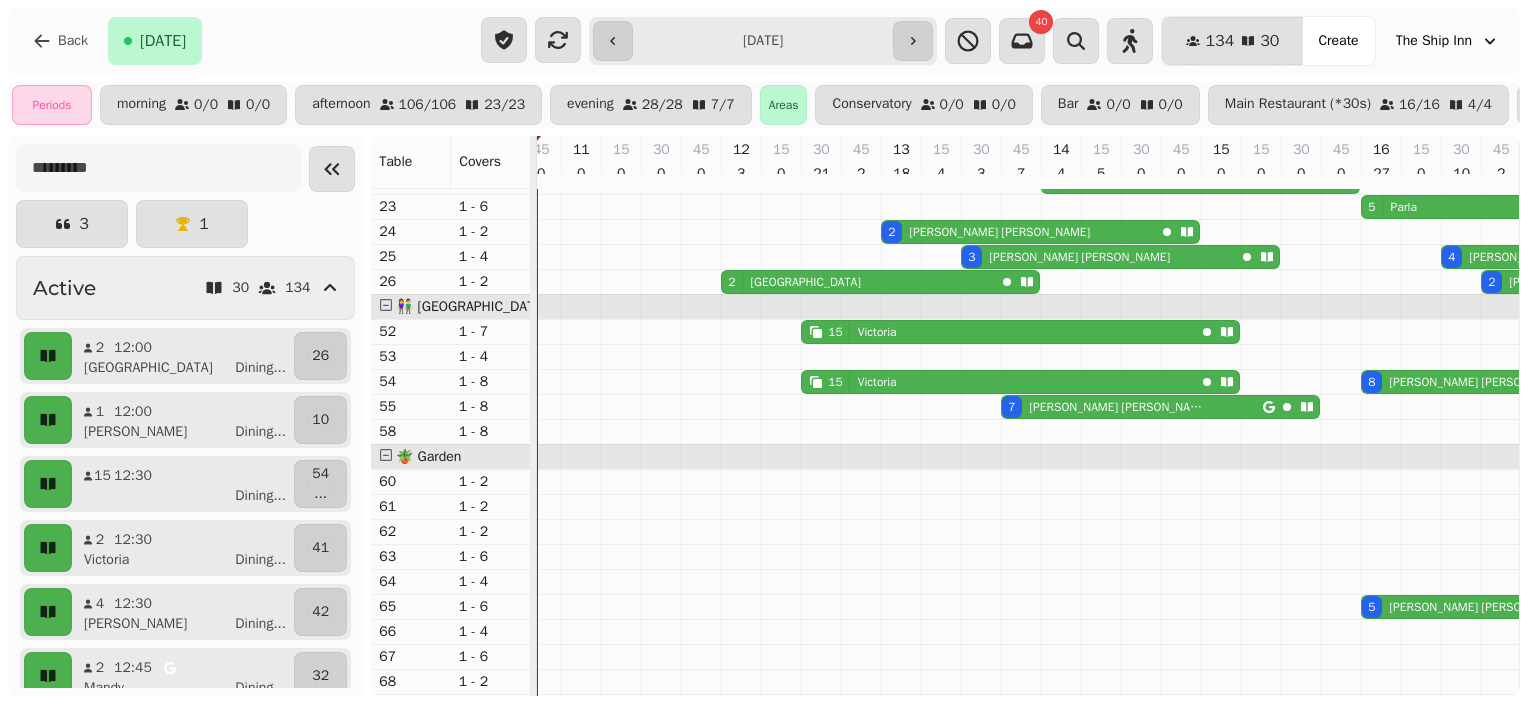 click on "7" at bounding box center [1011, 407] 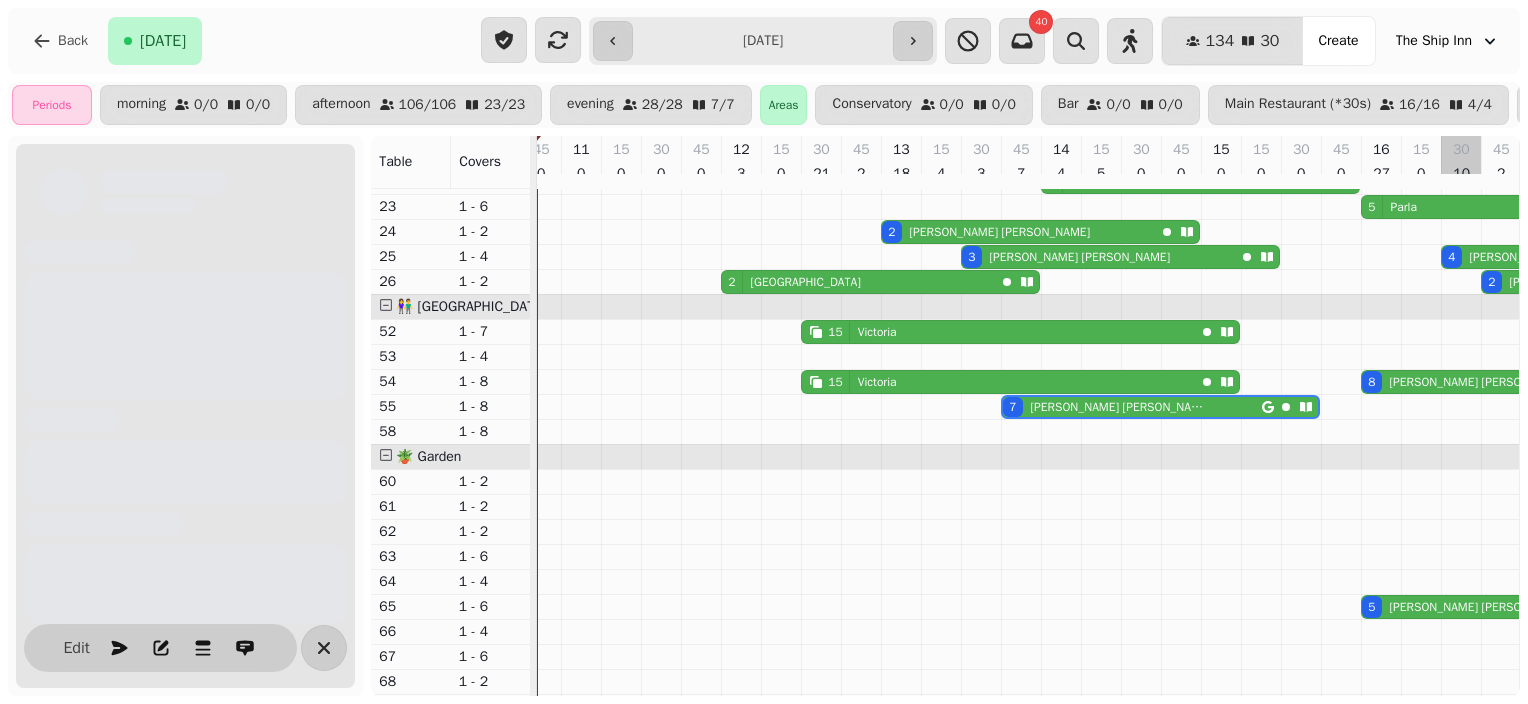 scroll, scrollTop: 0, scrollLeft: 747, axis: horizontal 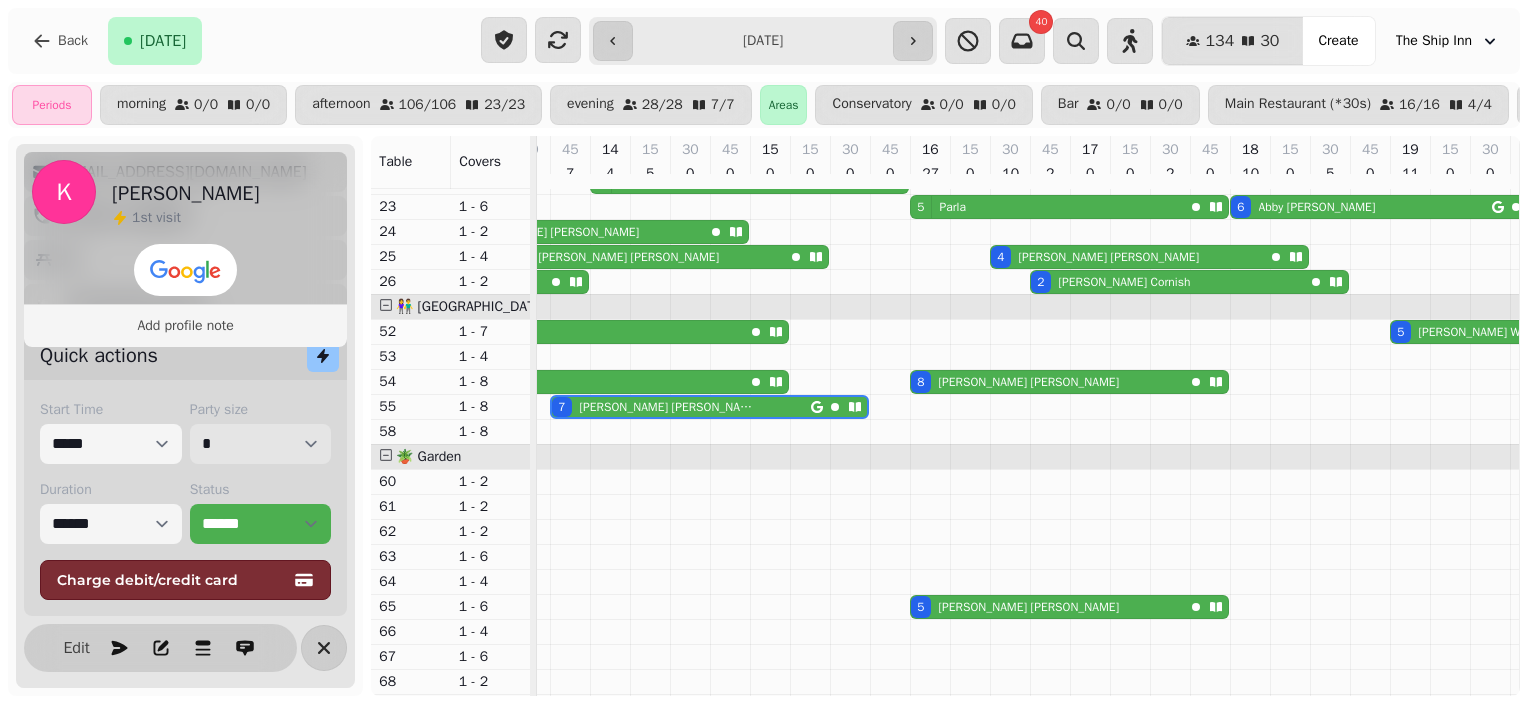click on "* * * * * * * * * ** ** ** ** ** ** ** ** ** ** ** ** ** ** ** ** ** ** ** ** ** ** ** ** ** ** ** ** ** ** ** ** ** ** ** ** ** ** ** ** ** ** ** ** ** ** ** ** ** ** ** ** ** ** ** ** ** ** ** ** ** ** ** ** ** ** ** ** ** ** ** ** ** ** ** ** ** ** ** ** ** ** ** ** ** ** ** ** ** ** *** *** *** *** *** *** *** *** *** *** *** *** *** *** *** *** *** *** *** *** *** *** *** *** *** *** *** *** *** *** *** *** *** *** *** *** *** *** *** *** *** *** *** *** *** *** *** *** *** *** *** *** *** *** *** *** *** *** *** *** *** *** *** *** *** *** *** *** *** *** *** *** *** *** *** *** *** *** *** *** *** *** *** *** *** *** *** *** *** *** *** *** *** *** *** *** *** *** *** *** *** *** *** *** *** *** *** *** *** *** *** *** *** *** *** *** *** *** *** *** *** *** *** *** *** *** *** *** *** *** *** *** *** *** *** *** *** *** *** *** *** *** *** *** *** *** *** *** *** *** ***" at bounding box center [261, 444] 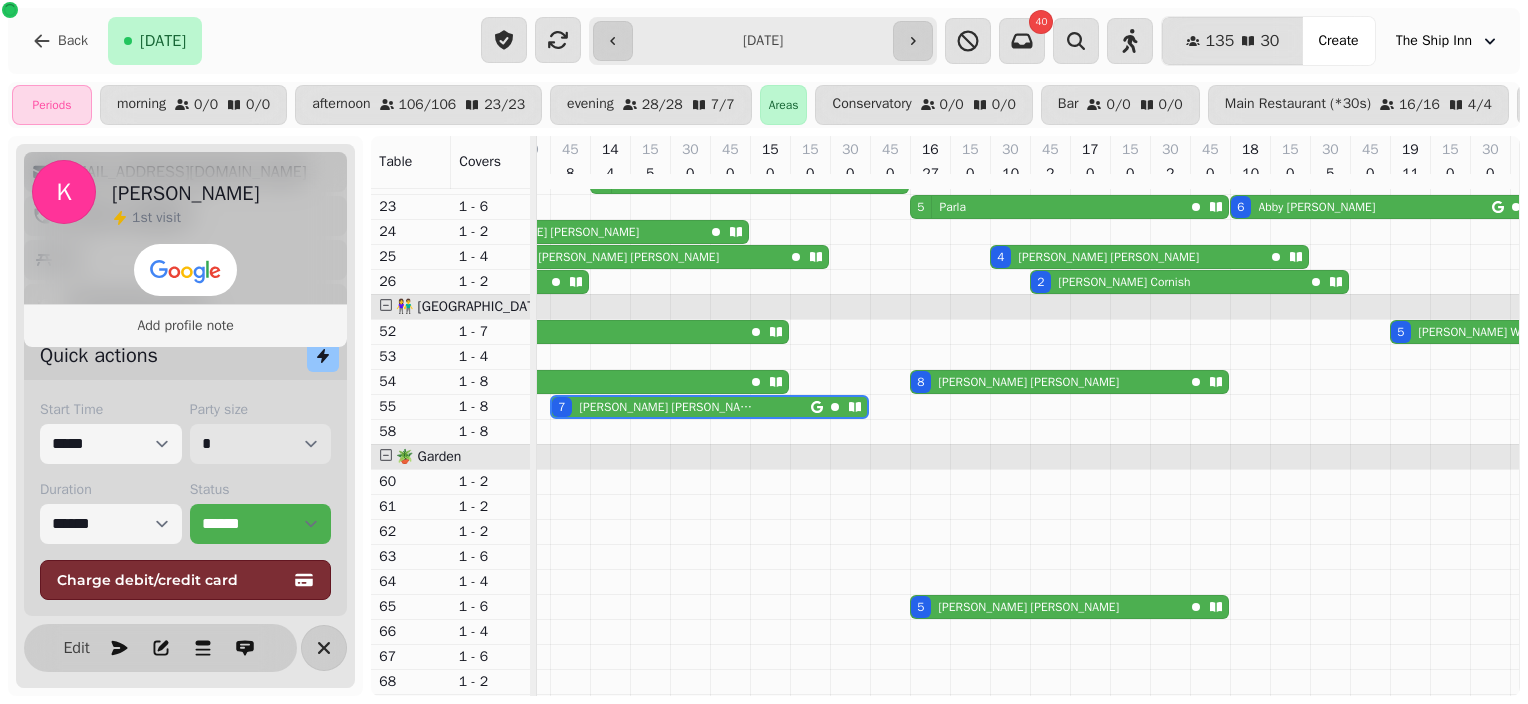 scroll, scrollTop: 519, scrollLeft: 232, axis: both 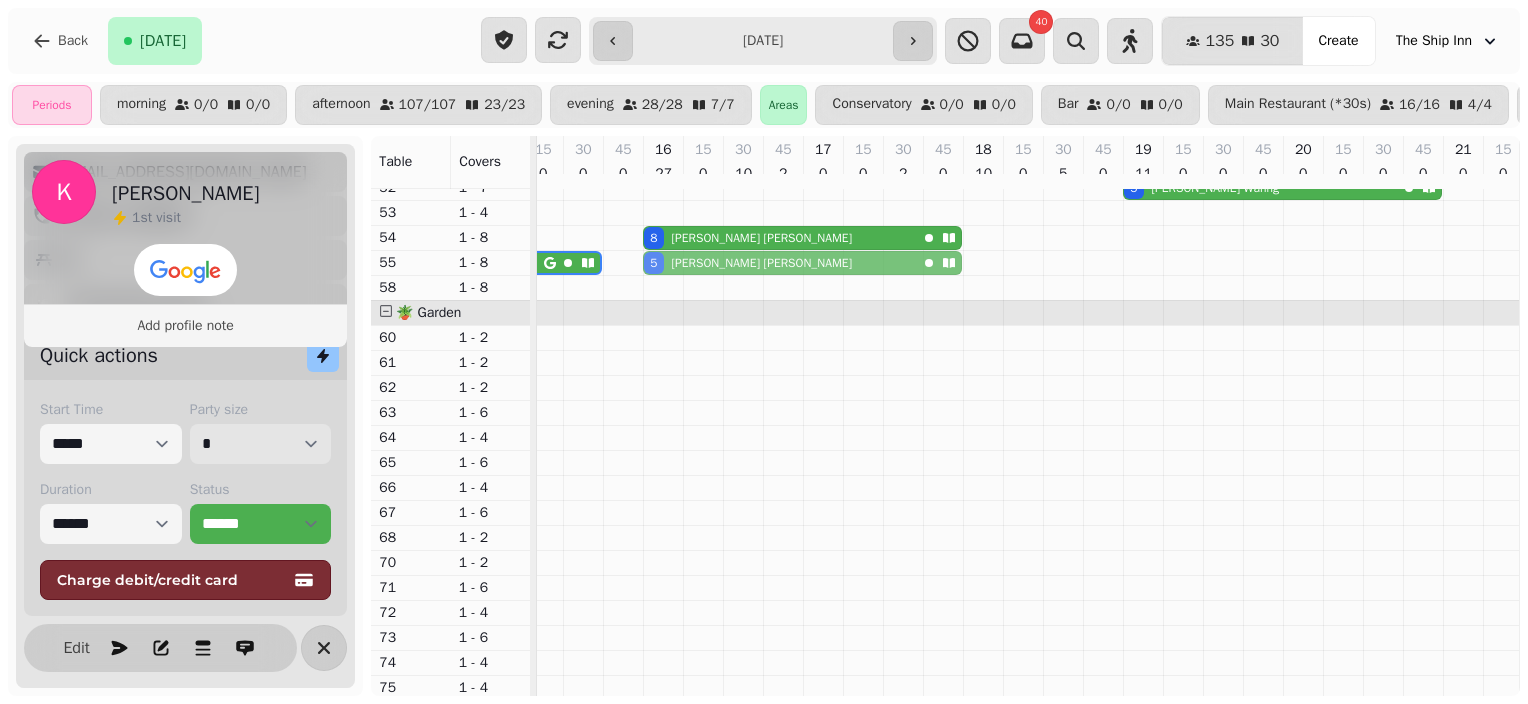 drag, startPoint x: 641, startPoint y: 468, endPoint x: 645, endPoint y: 274, distance: 194.04123 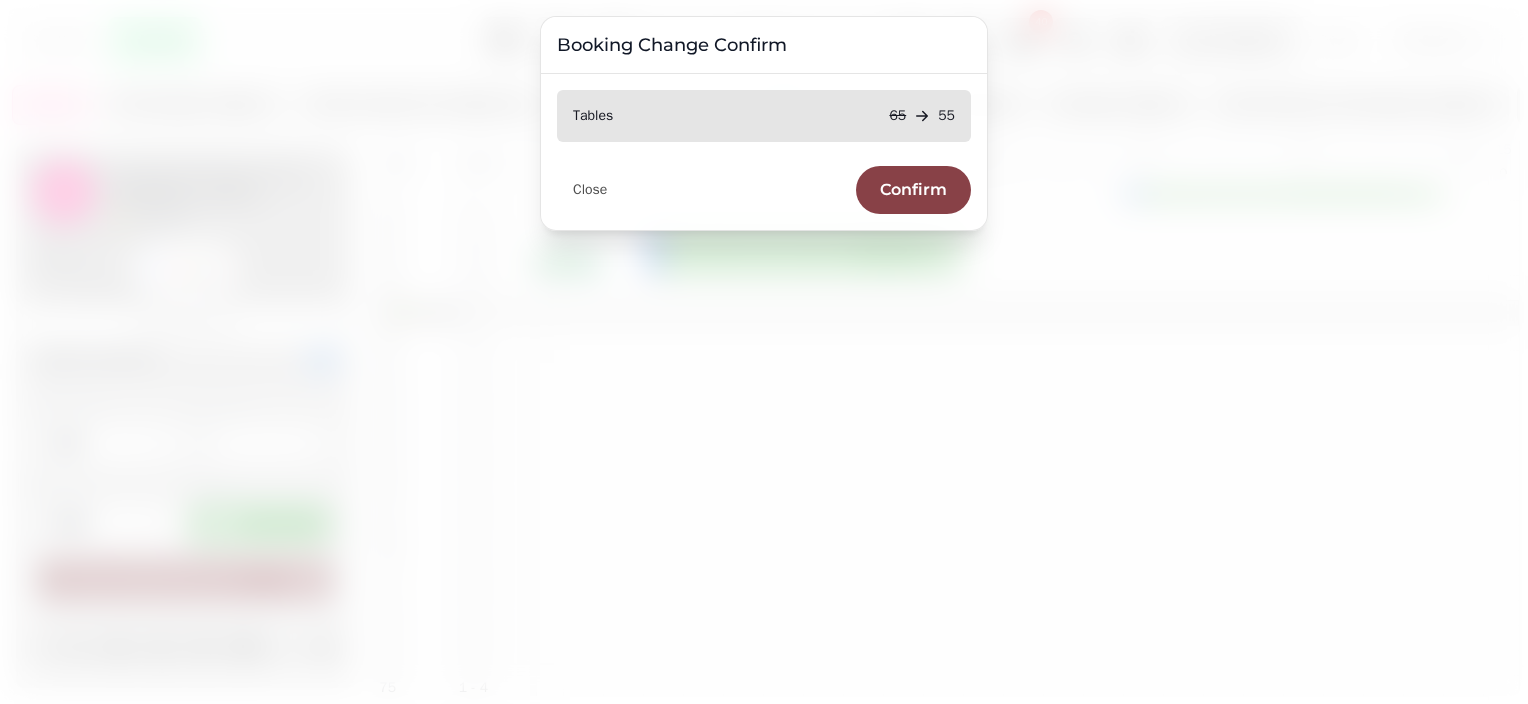click on "Confirm" at bounding box center [913, 190] 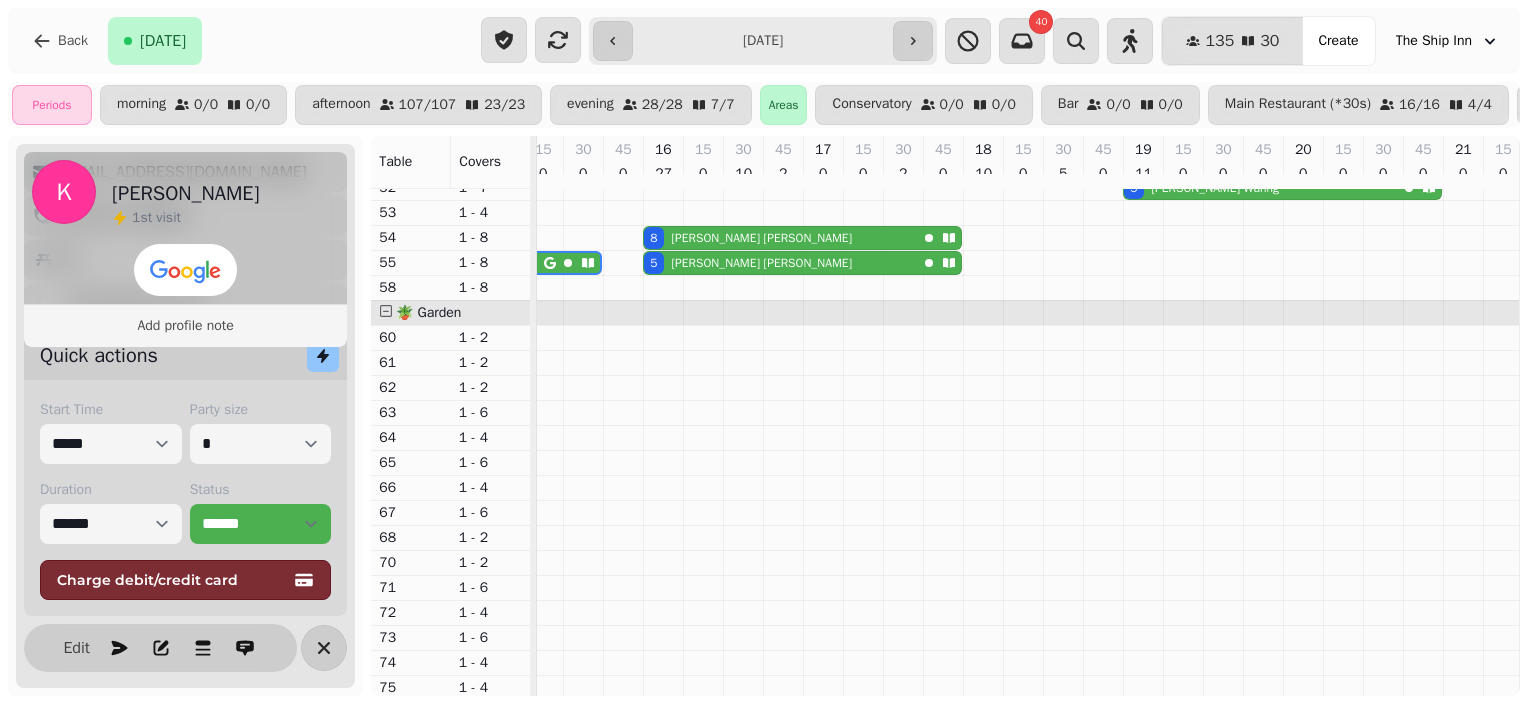 scroll, scrollTop: 1007, scrollLeft: 1014, axis: both 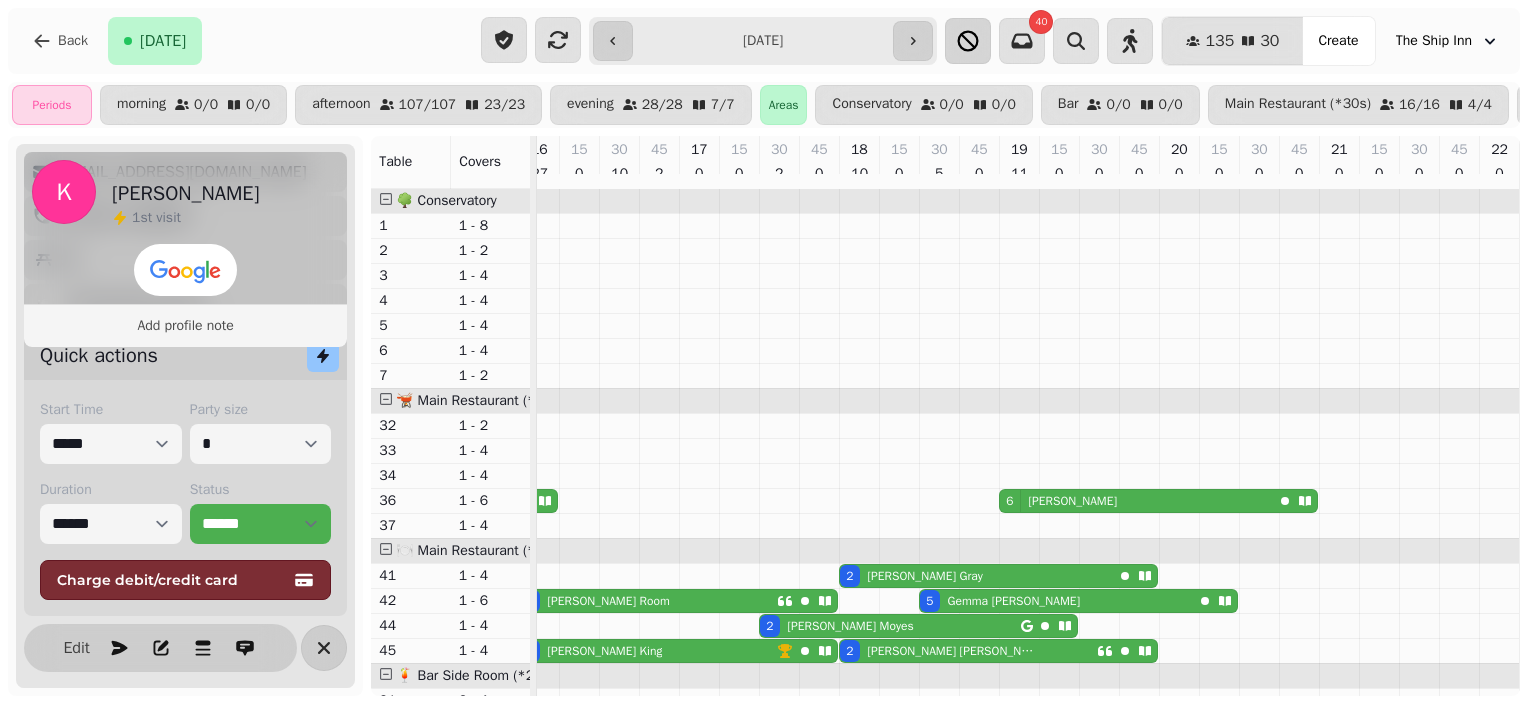 click 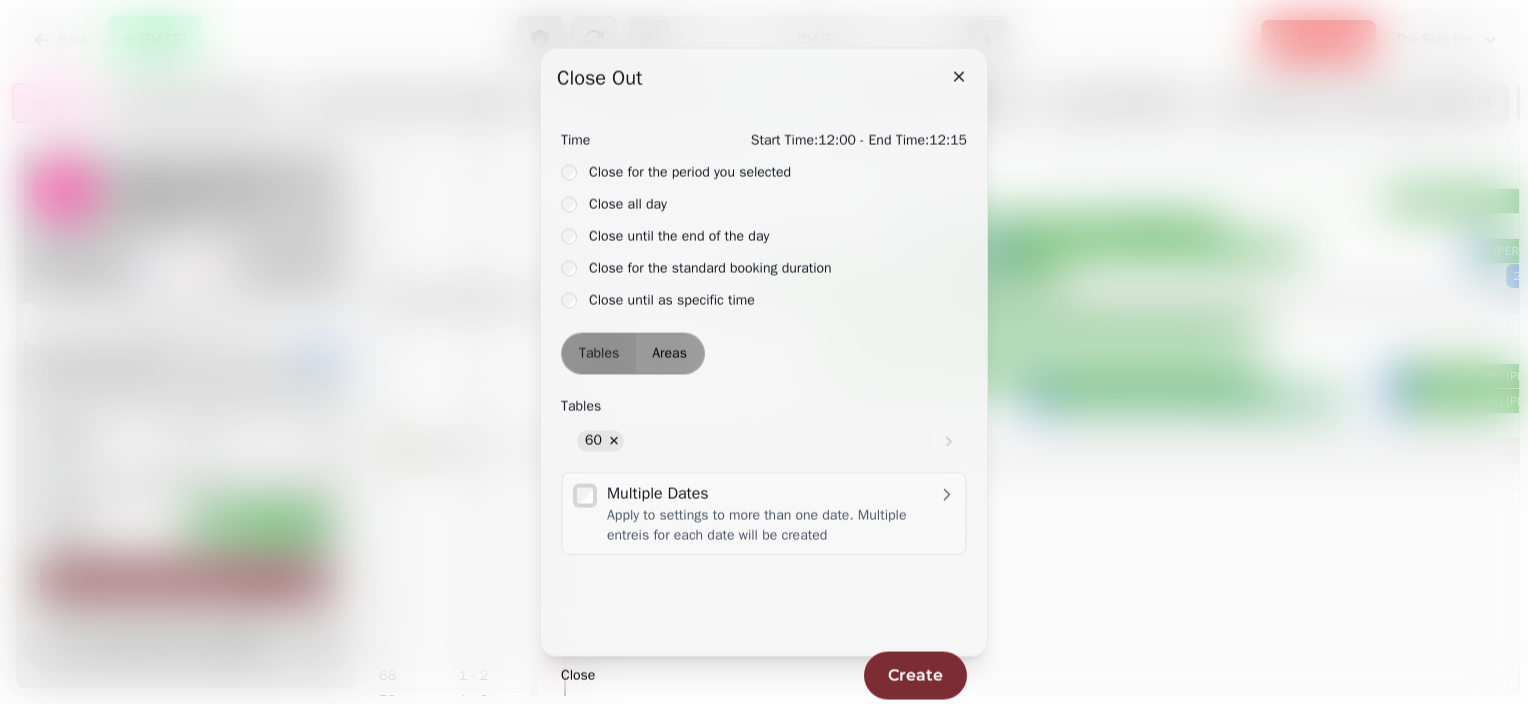 click on "Areas" at bounding box center (669, 354) 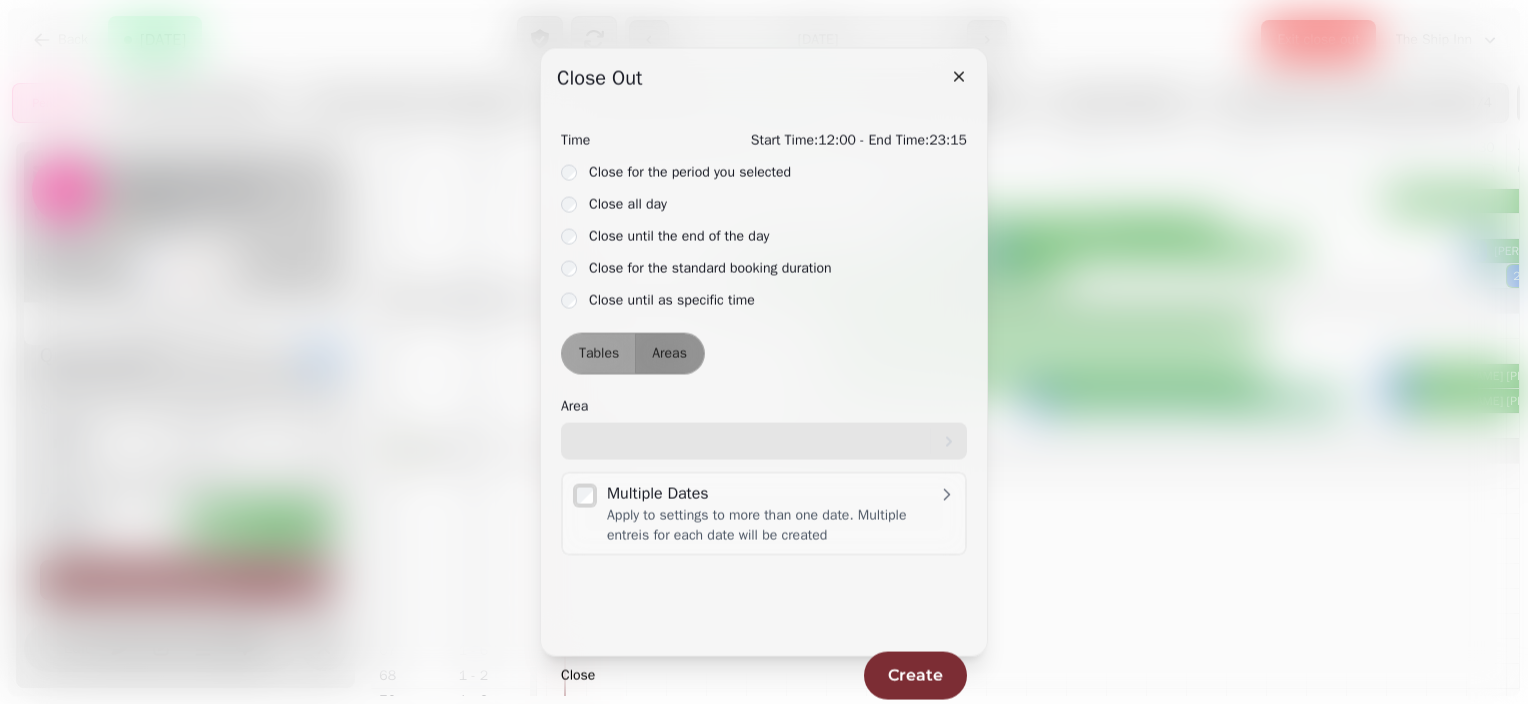 click at bounding box center [753, 441] 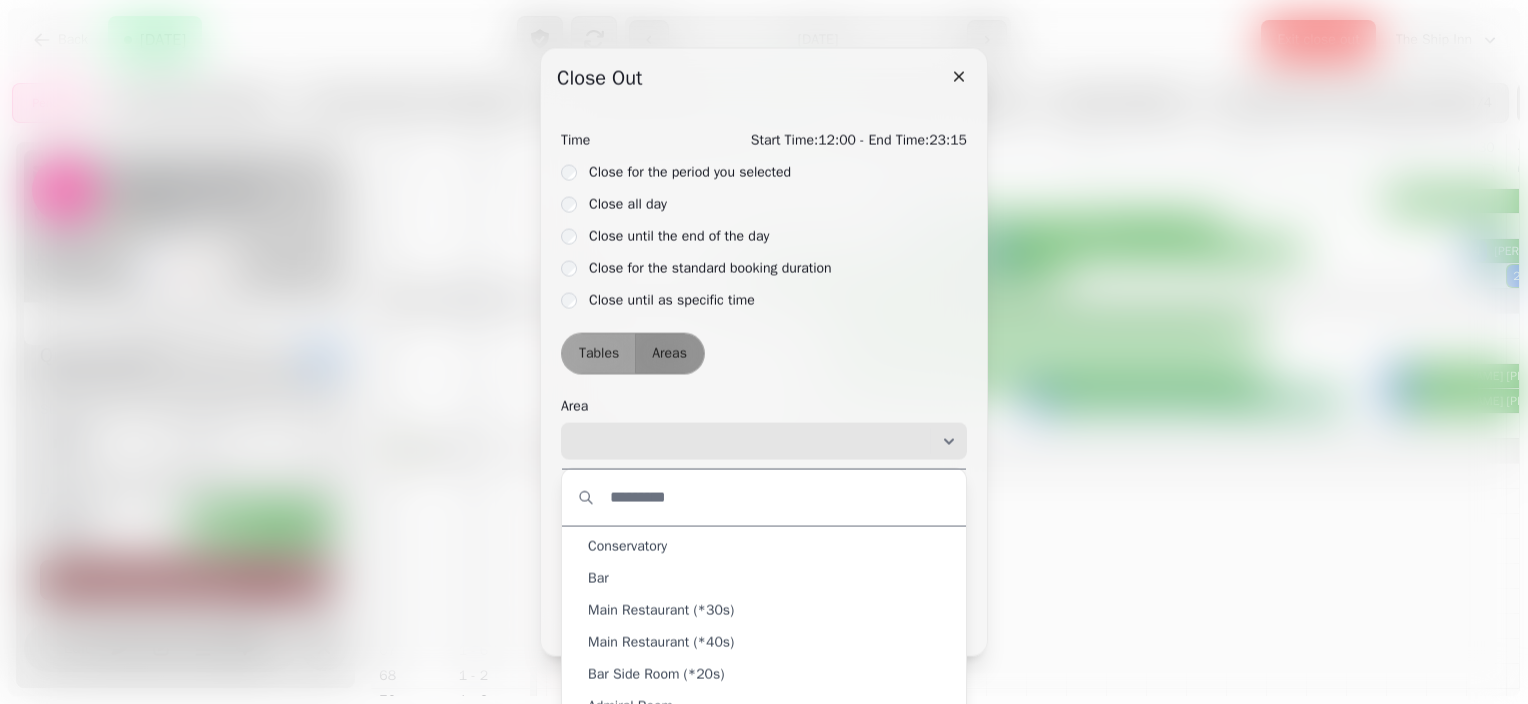 click at bounding box center [753, 441] 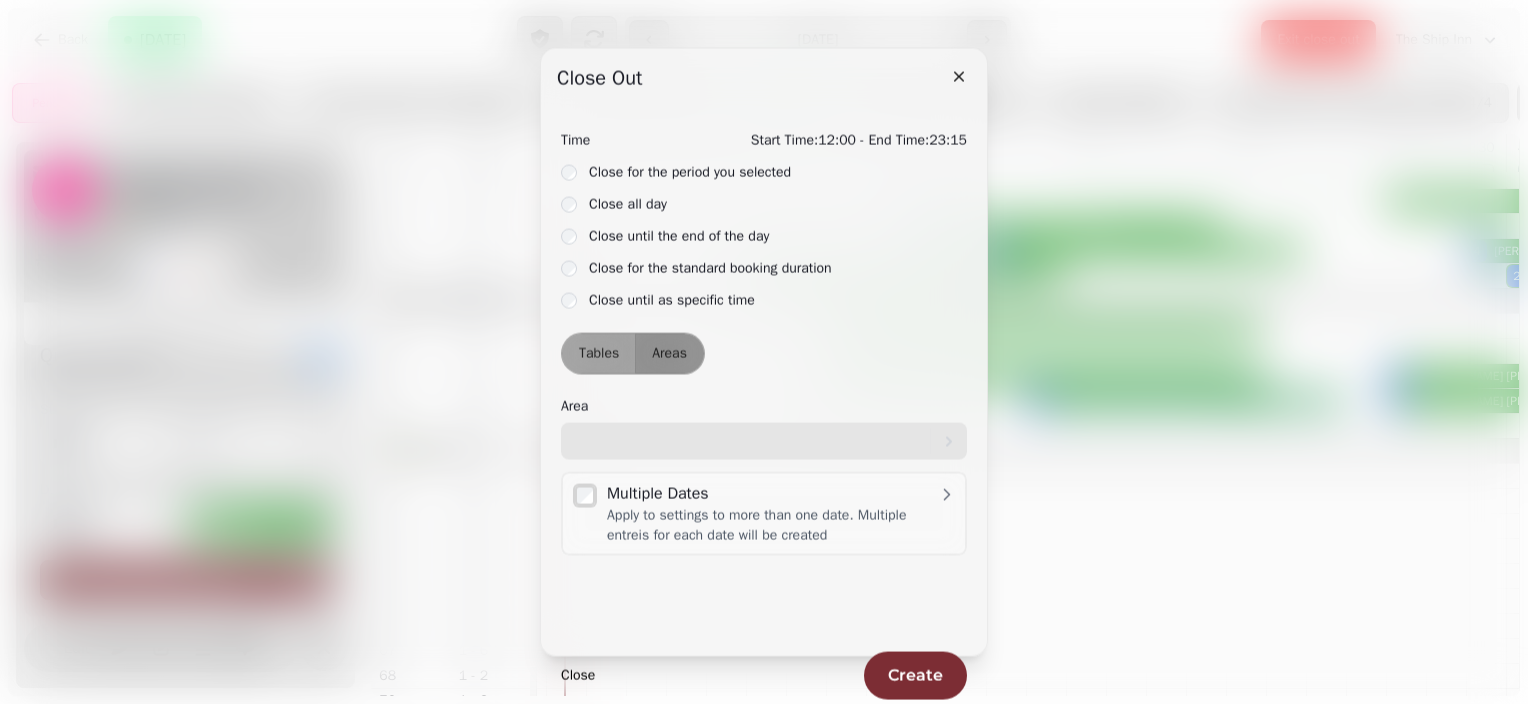 click at bounding box center [753, 441] 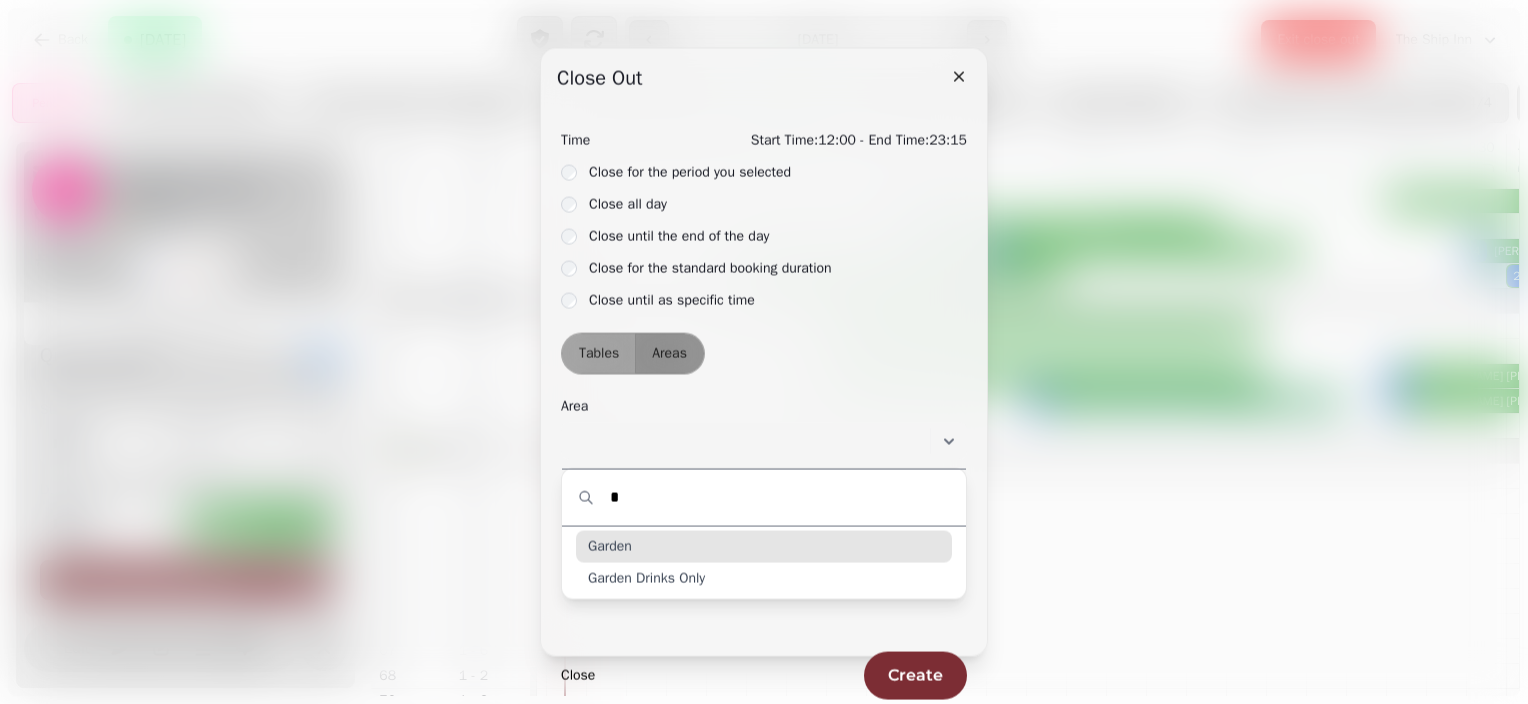 click on "Garden" at bounding box center (610, 546) 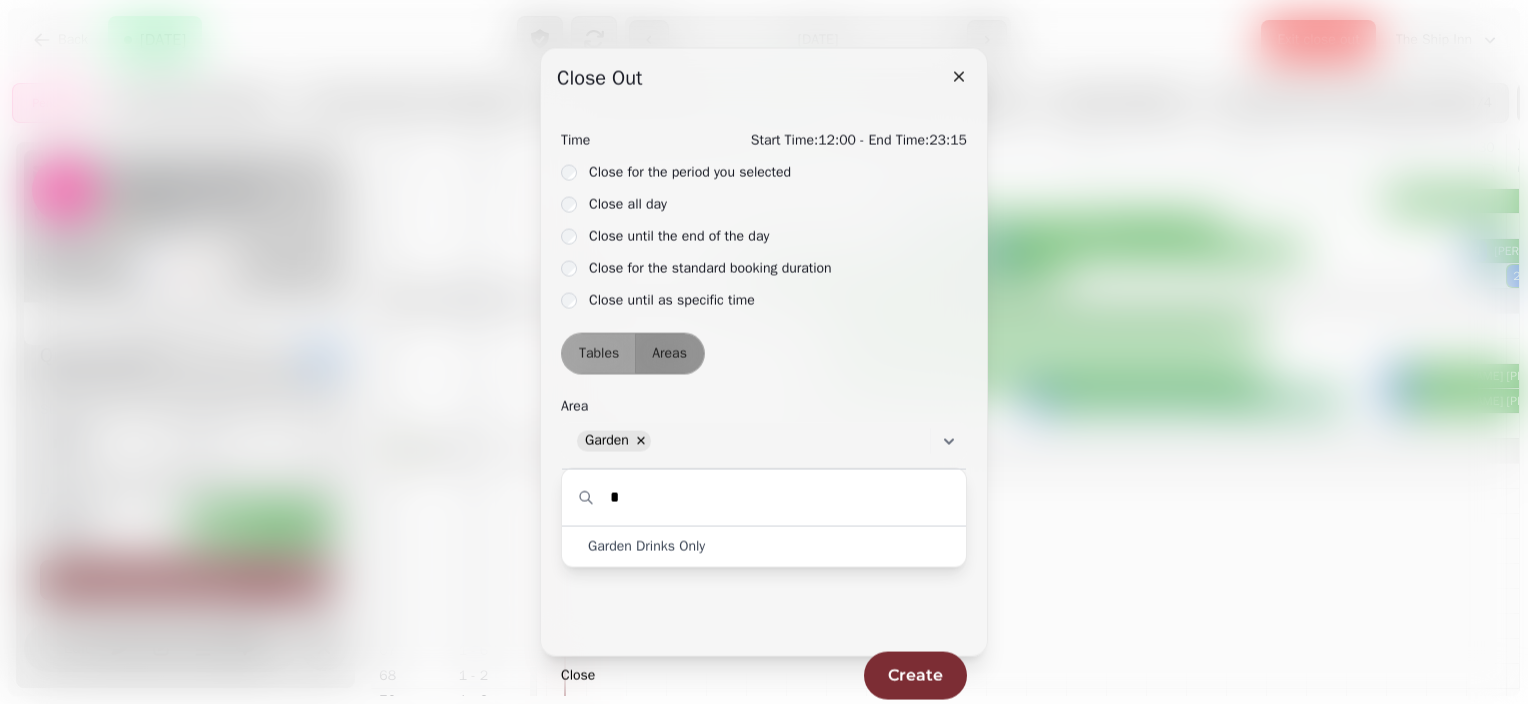 click on "*" at bounding box center [764, 497] 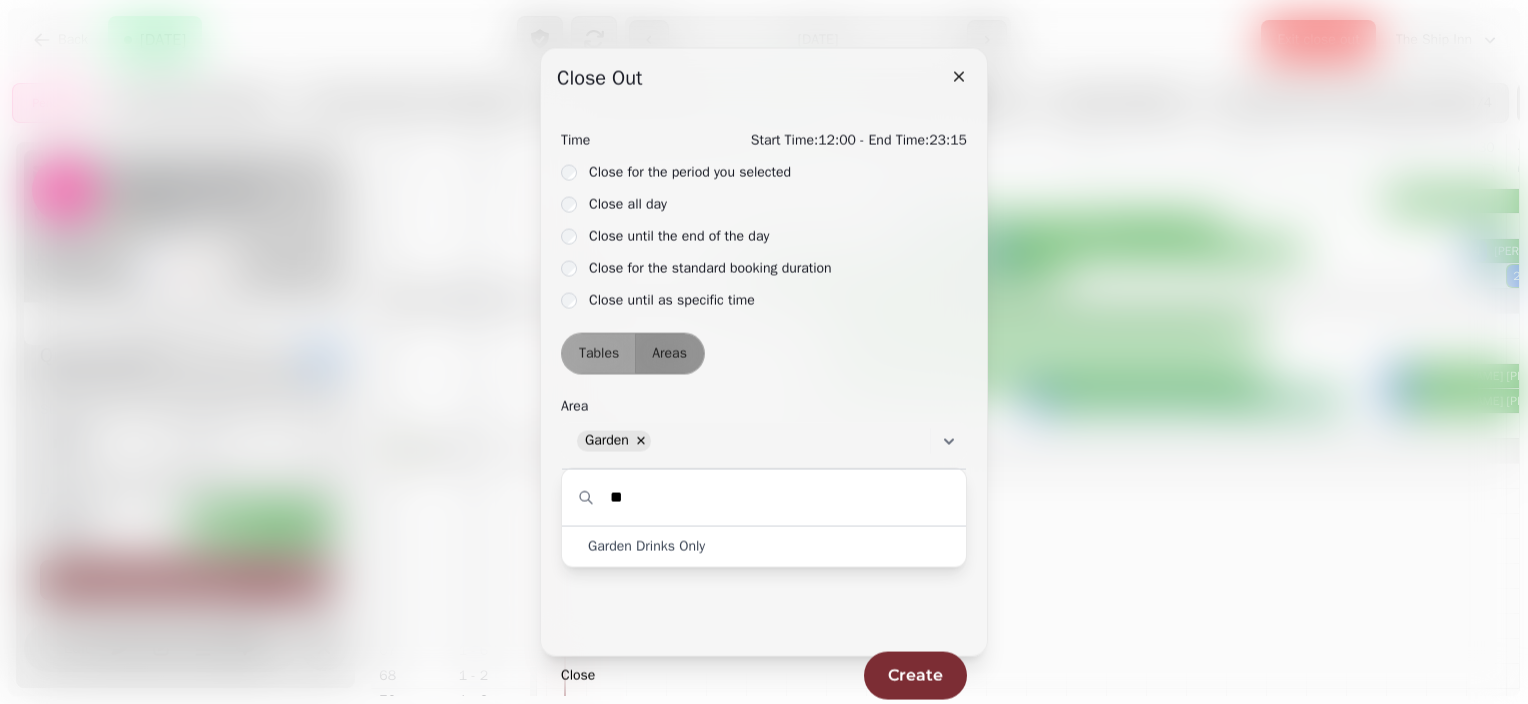 type on "*" 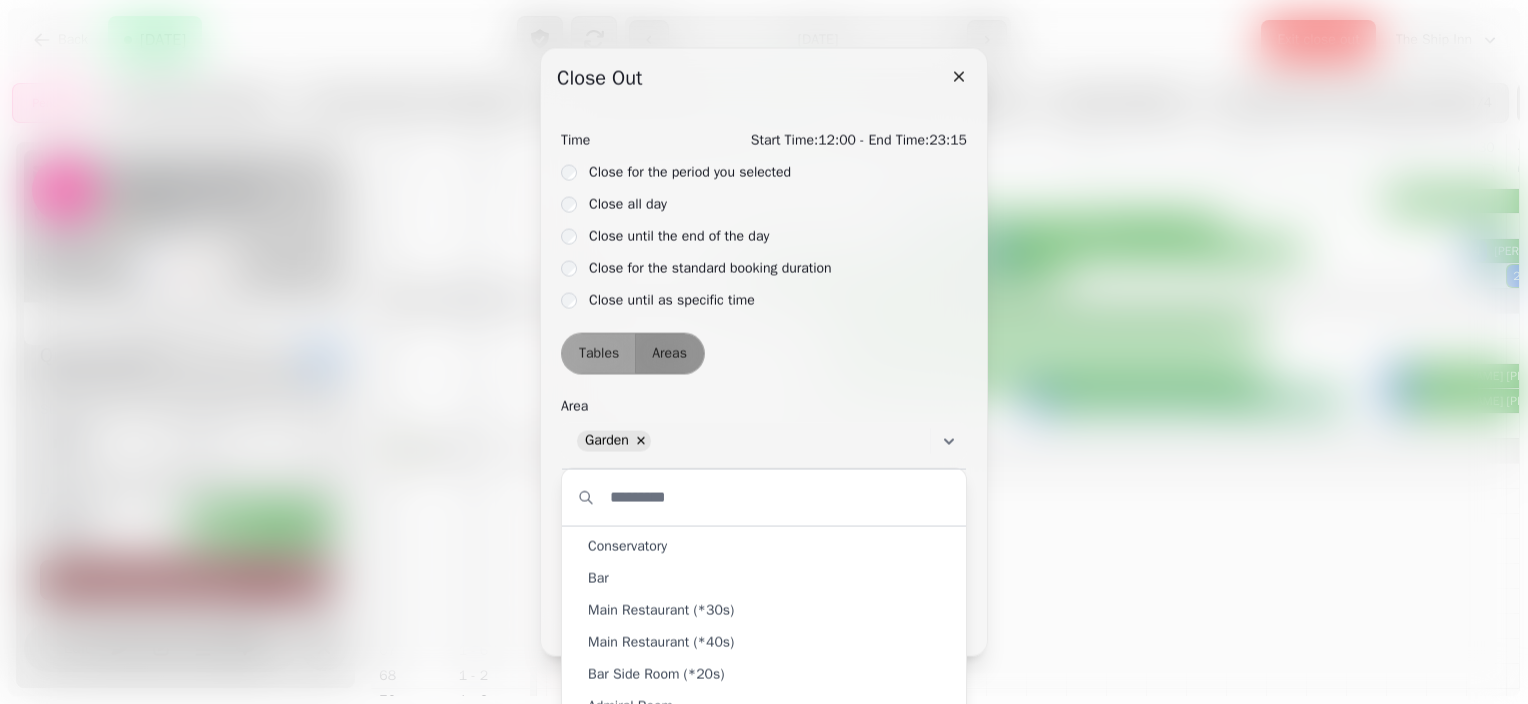 type on "*" 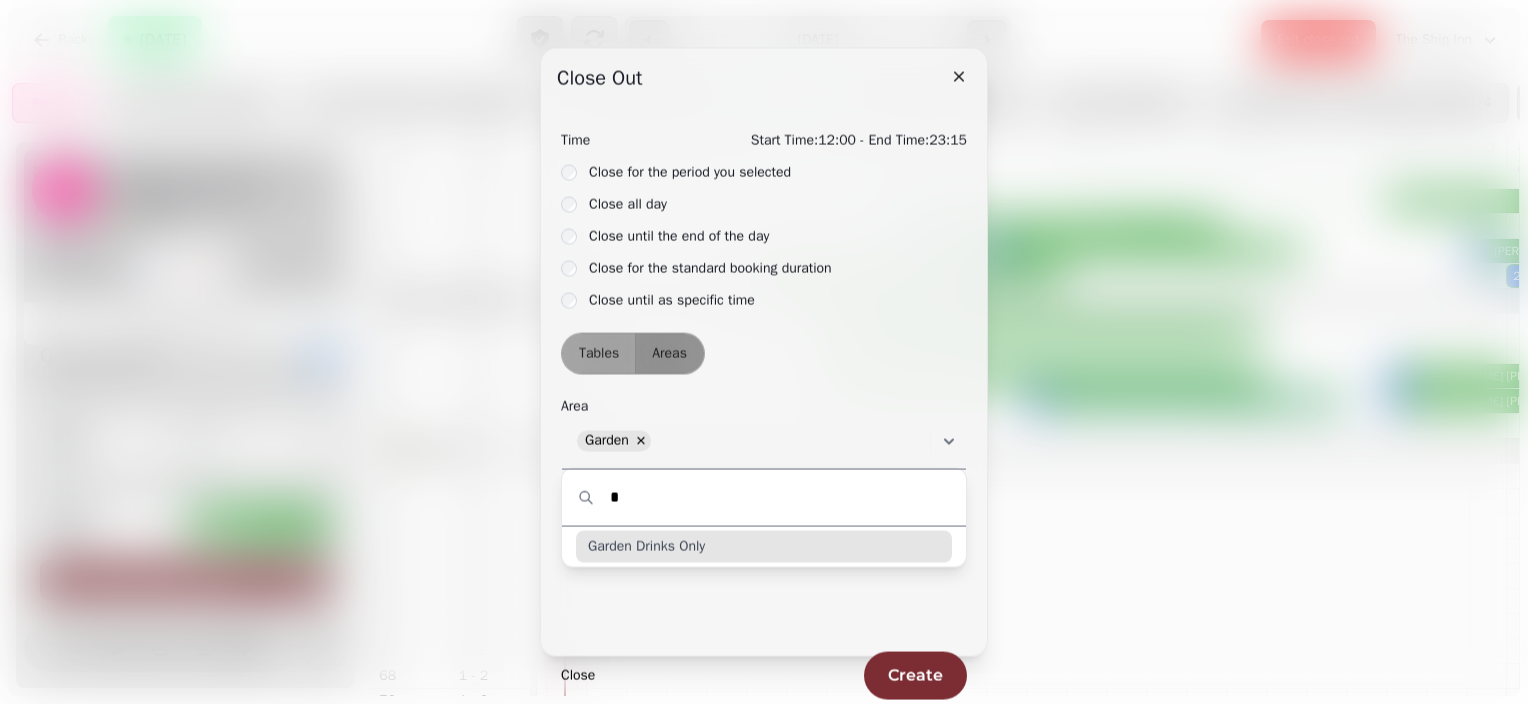 click on "Garden Drinks Only" at bounding box center (646, 546) 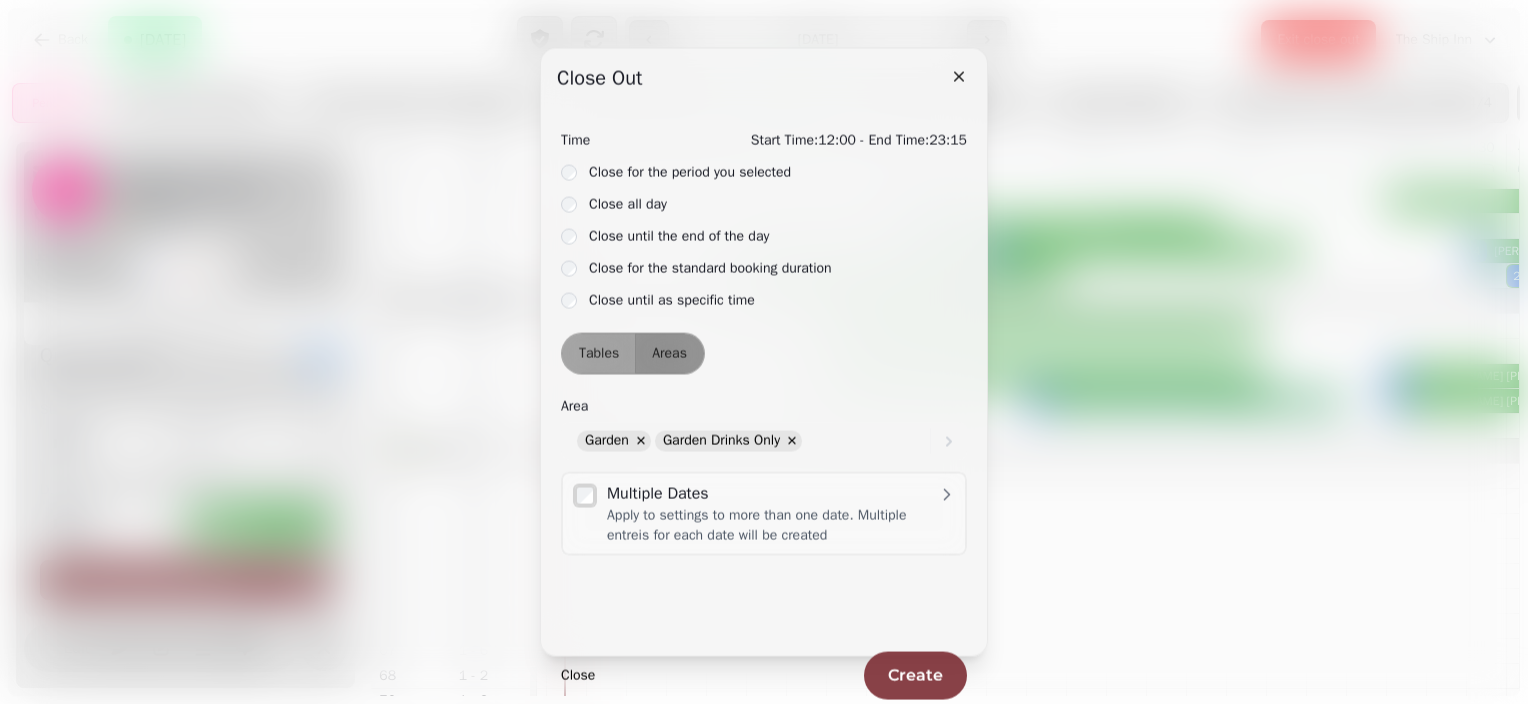 click on "Create" at bounding box center (915, 675) 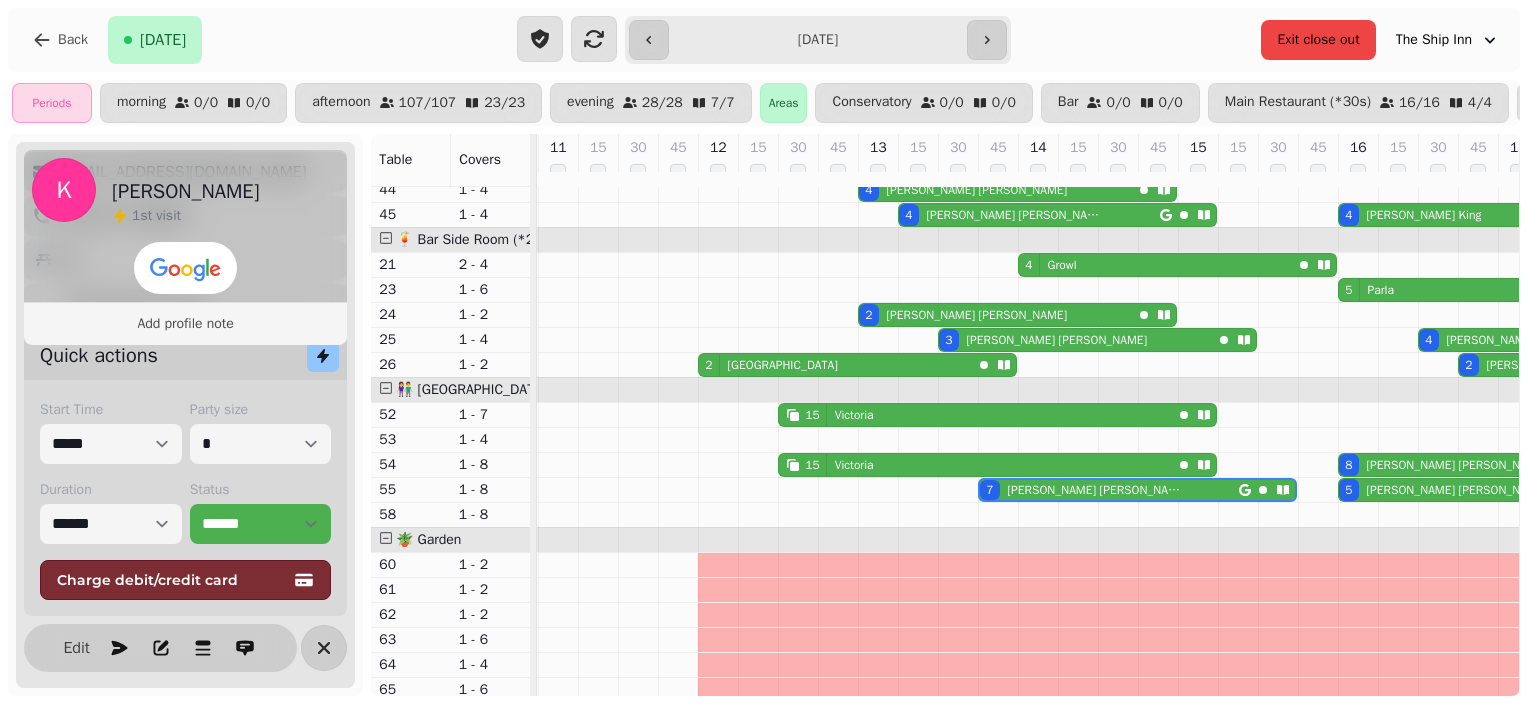 click on "Exit close out" at bounding box center [1318, 40] 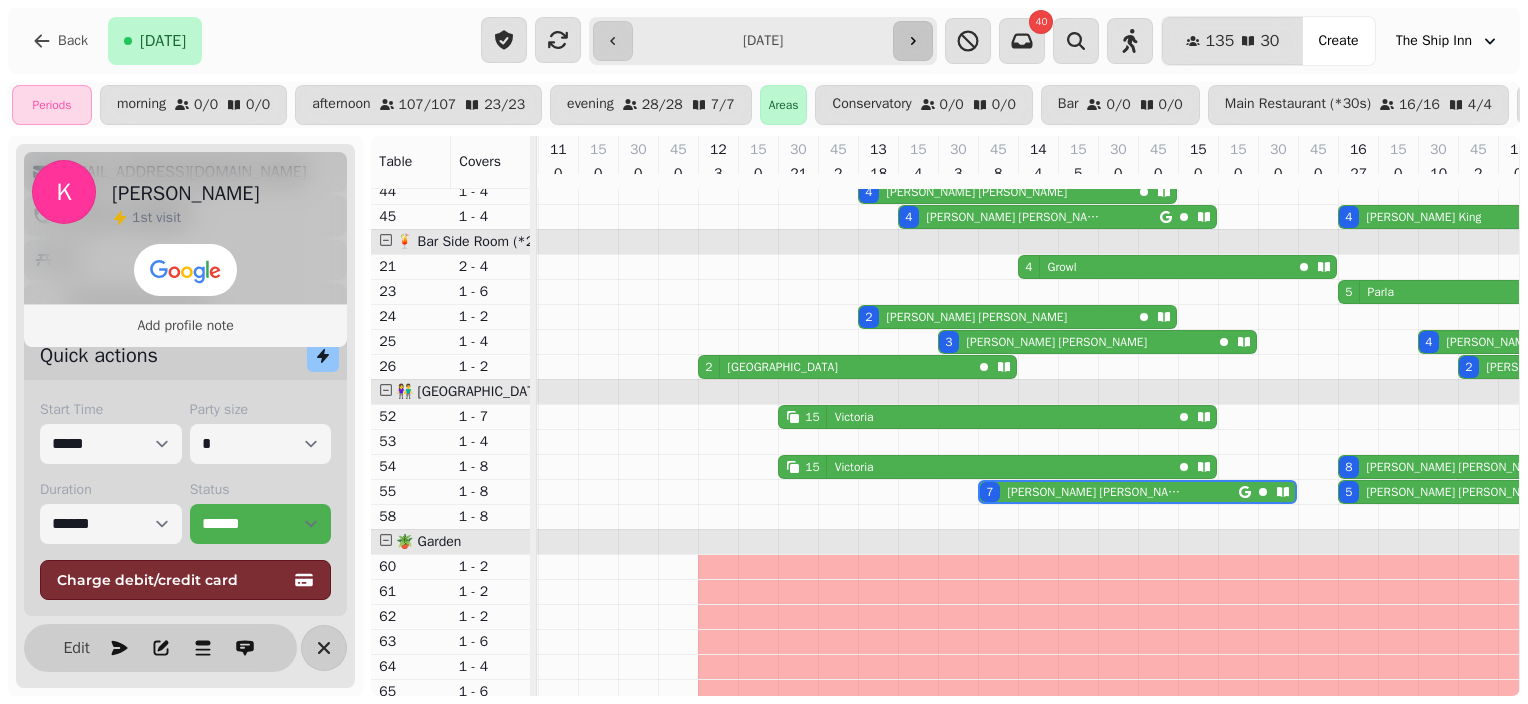 click at bounding box center (913, 41) 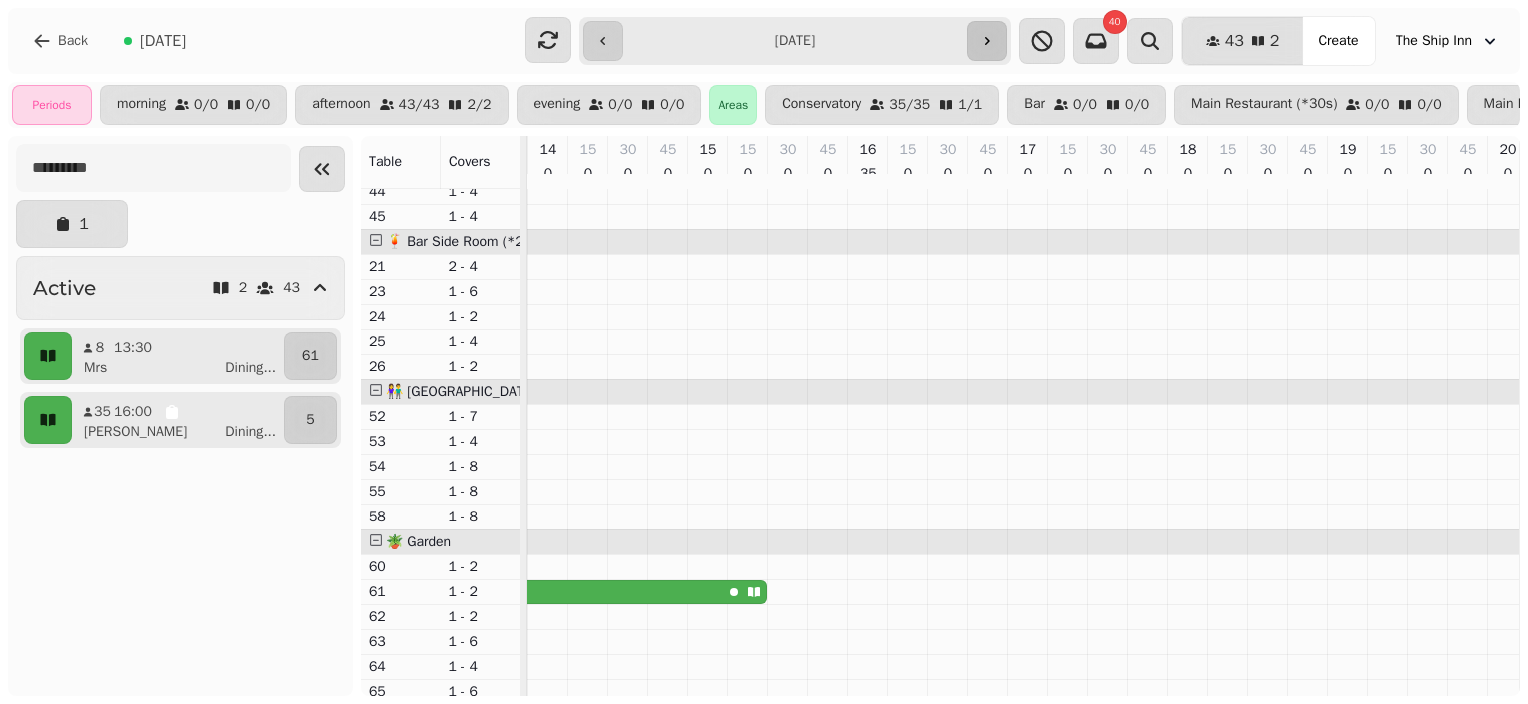 scroll, scrollTop: 0, scrollLeft: 0, axis: both 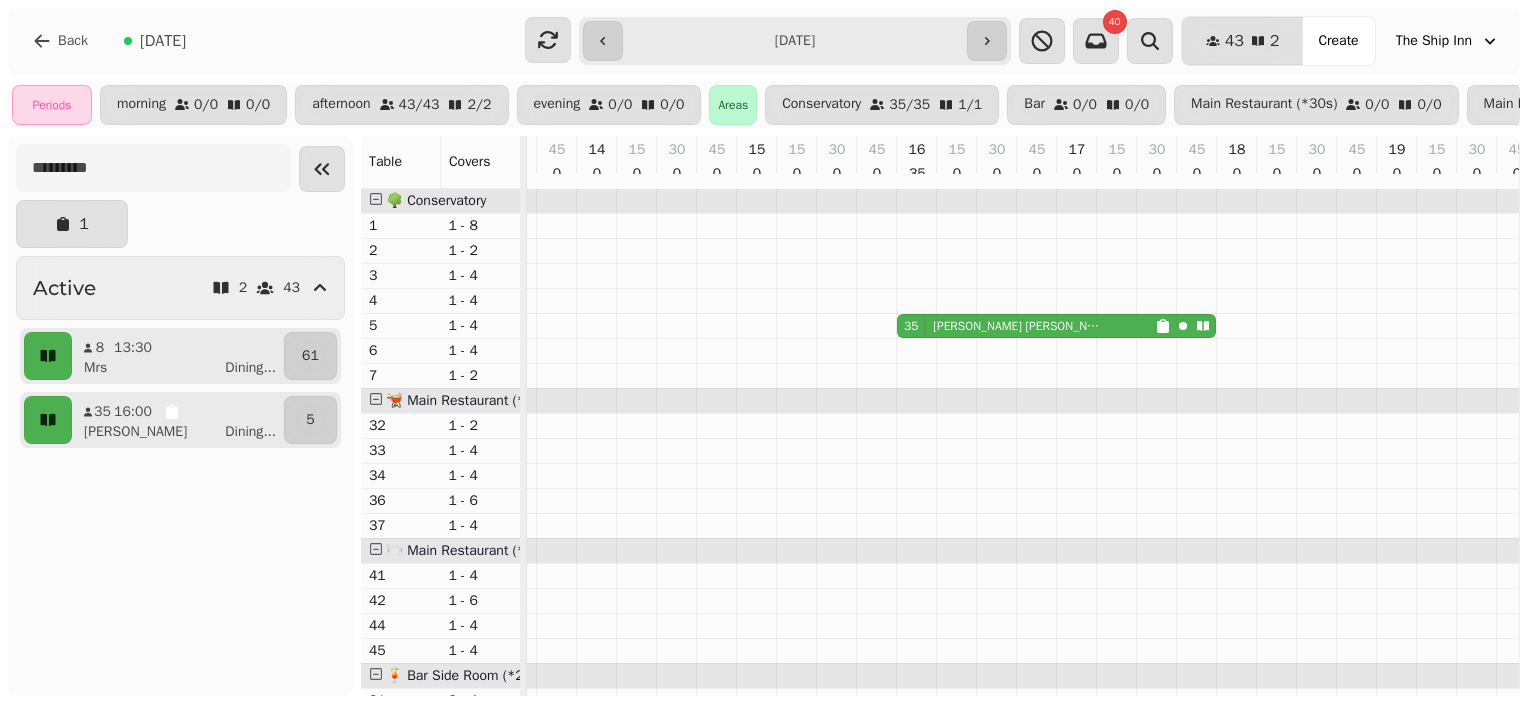 click on "**********" at bounding box center [794, 41] 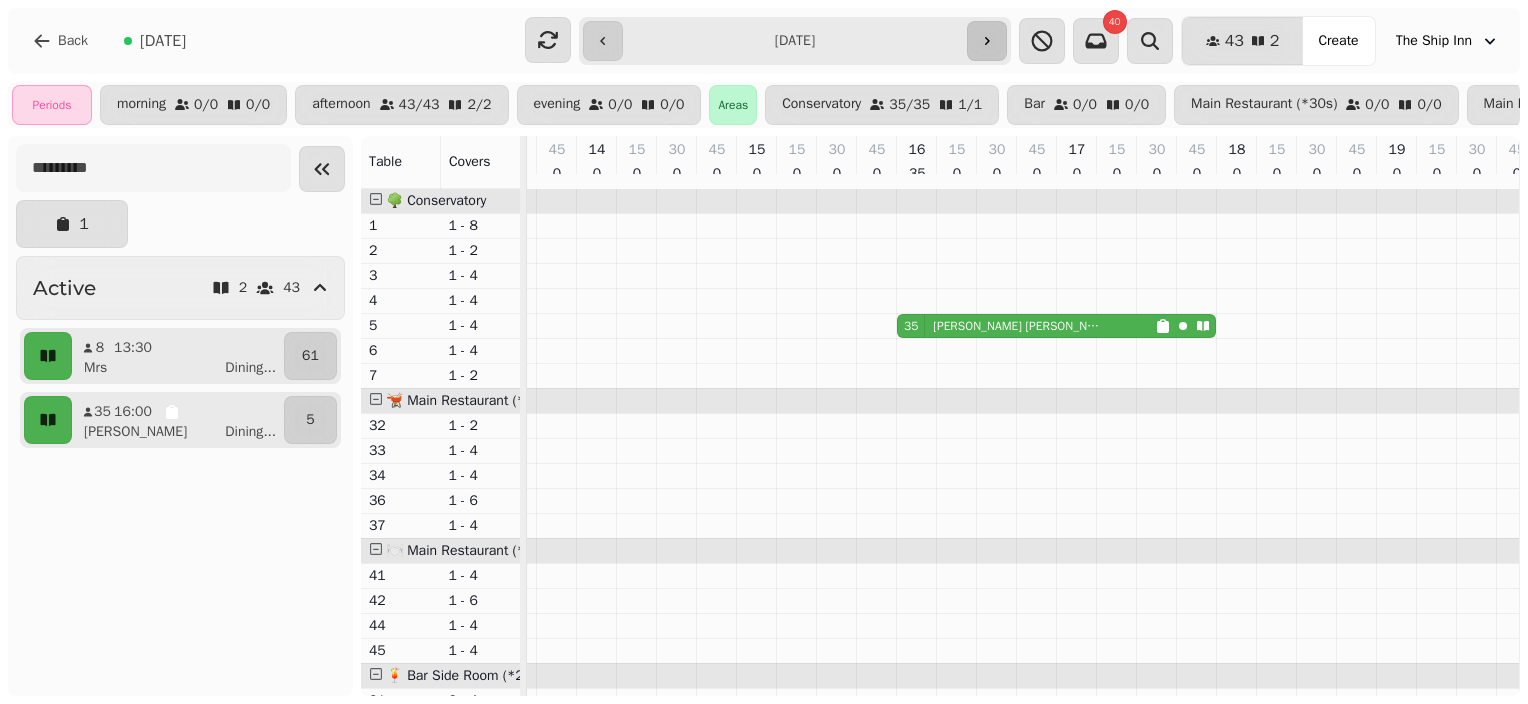 click 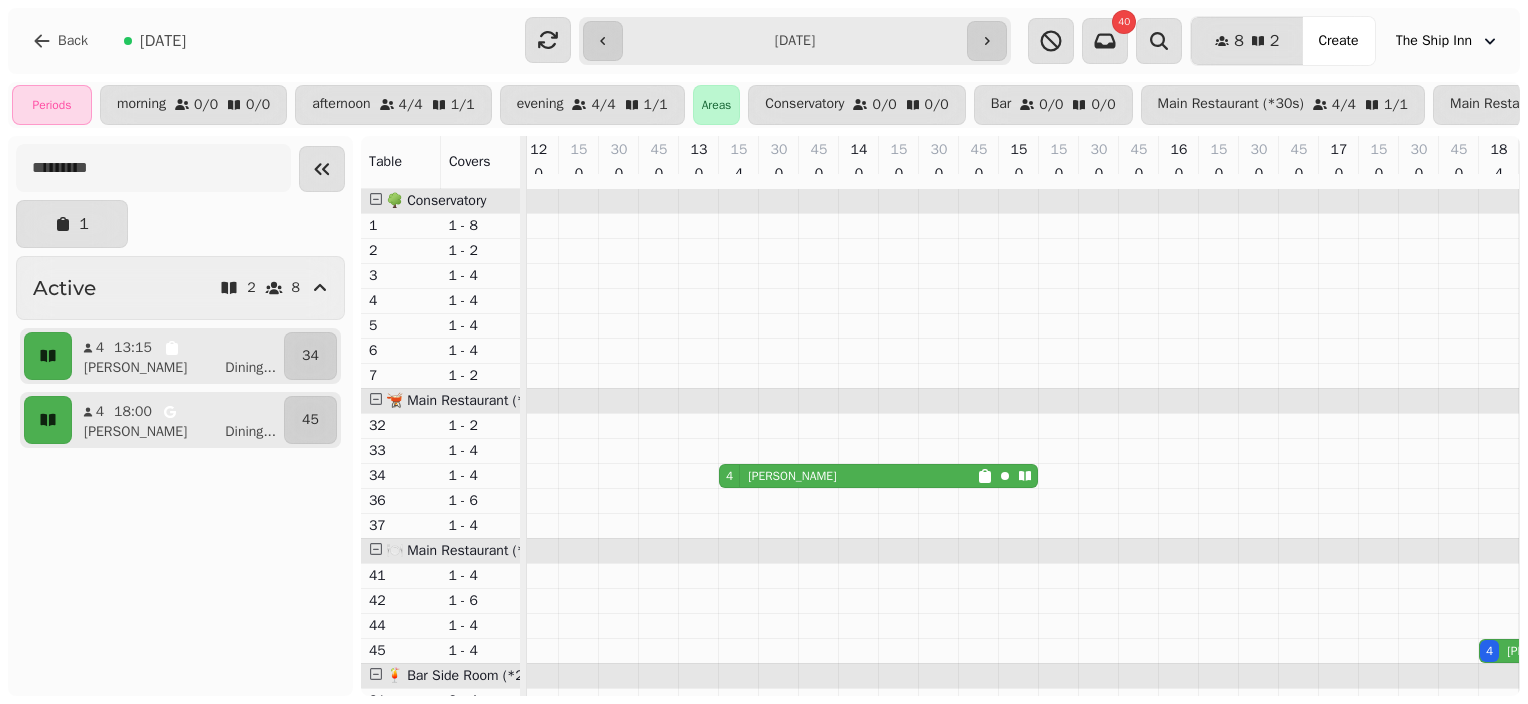 click on "4 [PERSON_NAME]" at bounding box center [848, 476] 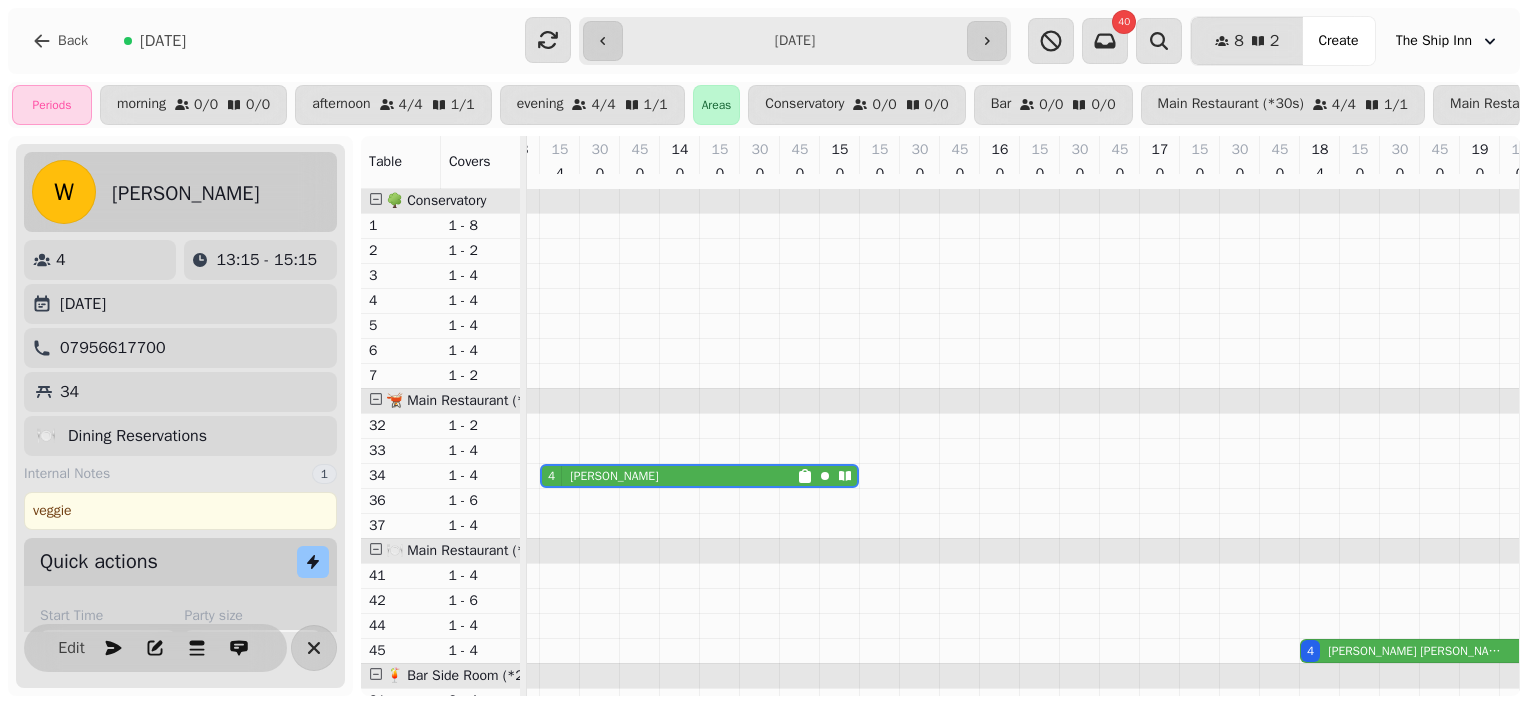 click on "Back [DATE]" at bounding box center (262, 41) 